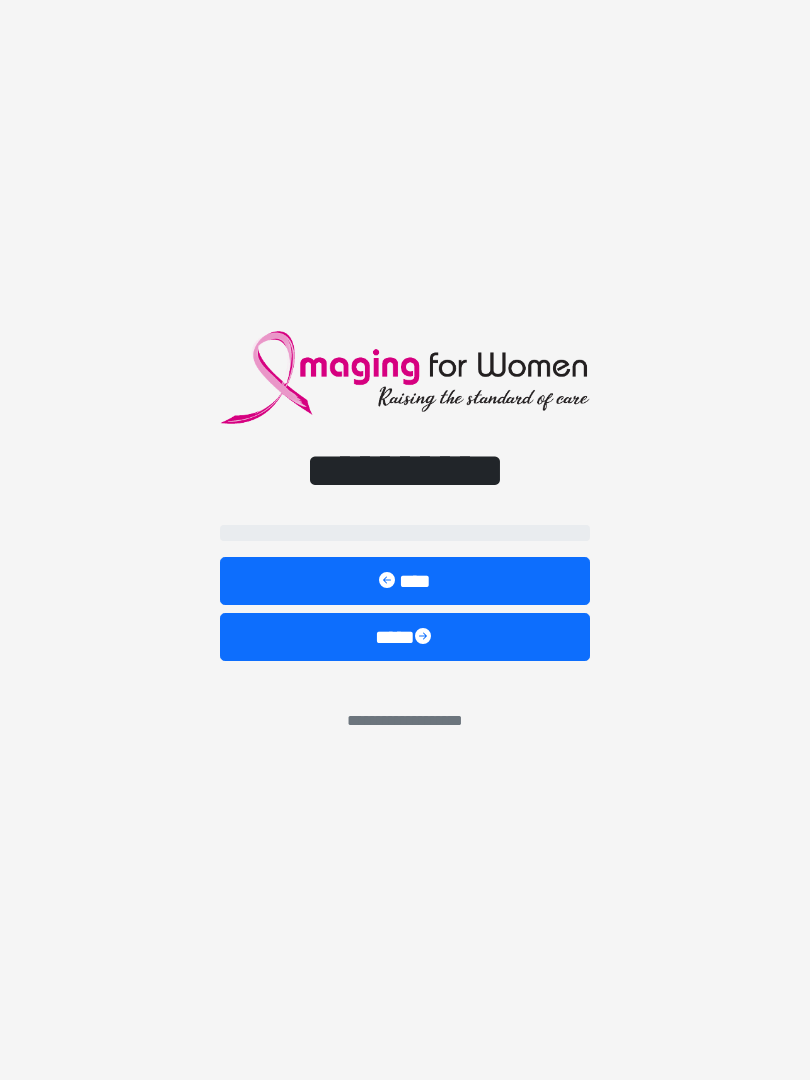 scroll, scrollTop: 0, scrollLeft: 0, axis: both 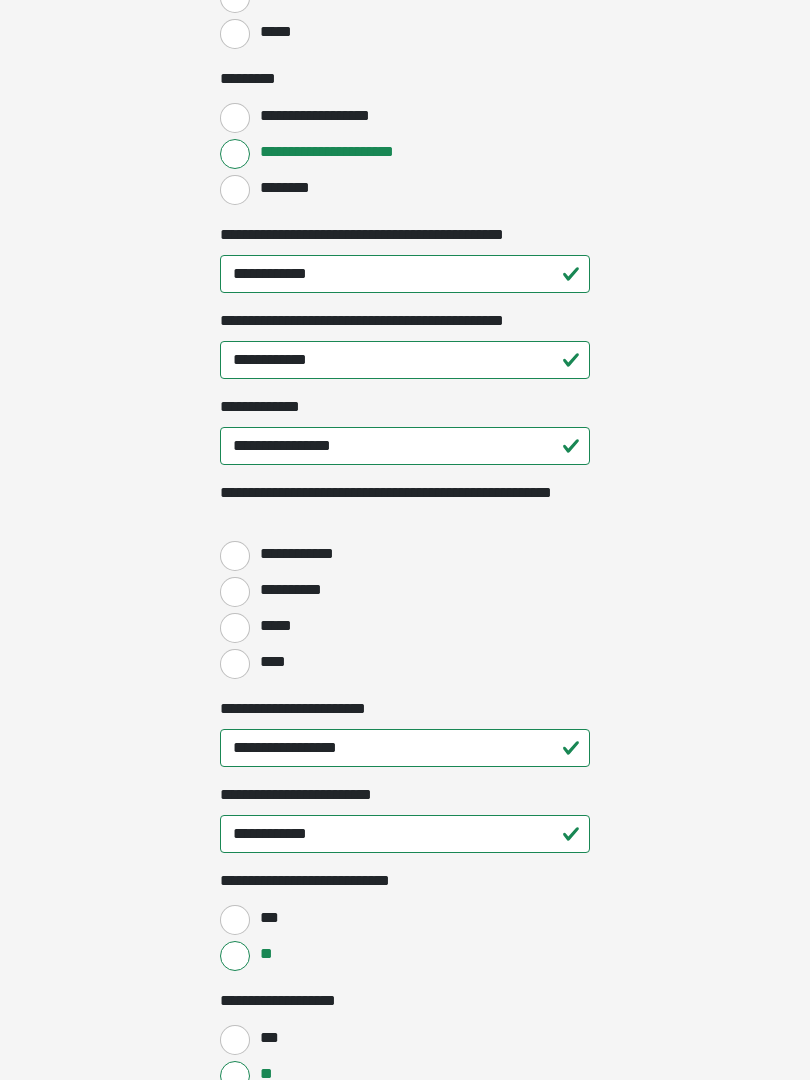 click on "****" at bounding box center [235, 664] 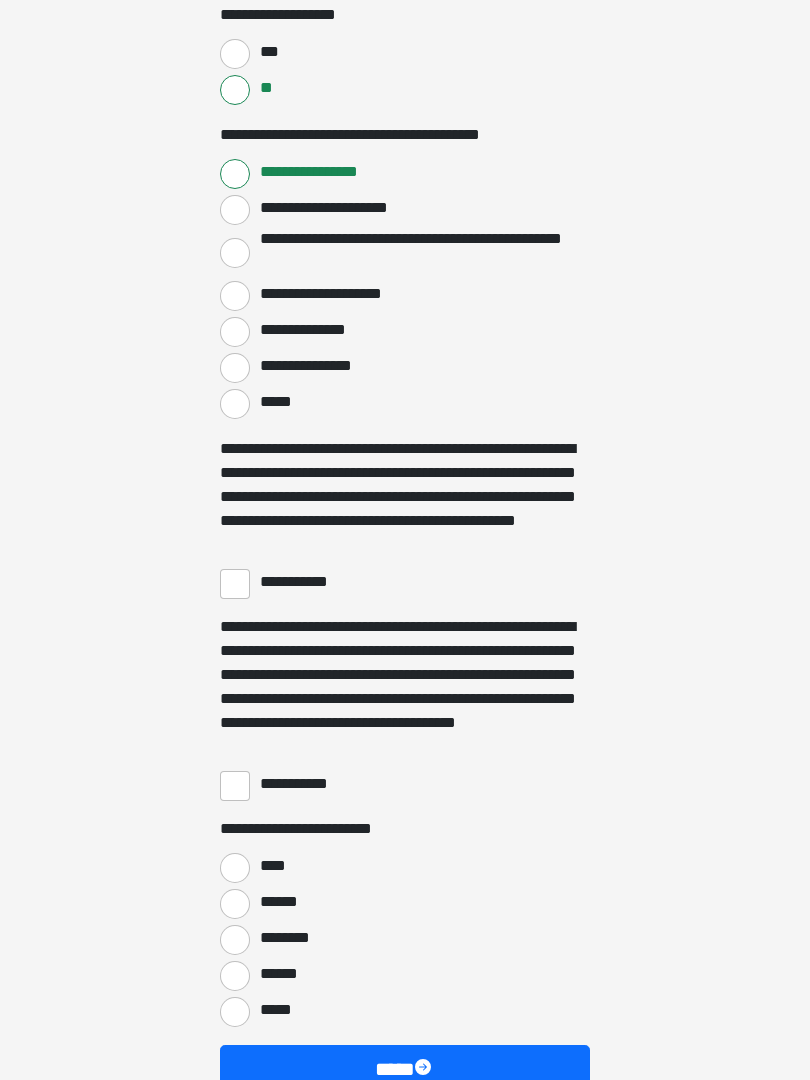 scroll, scrollTop: 3281, scrollLeft: 0, axis: vertical 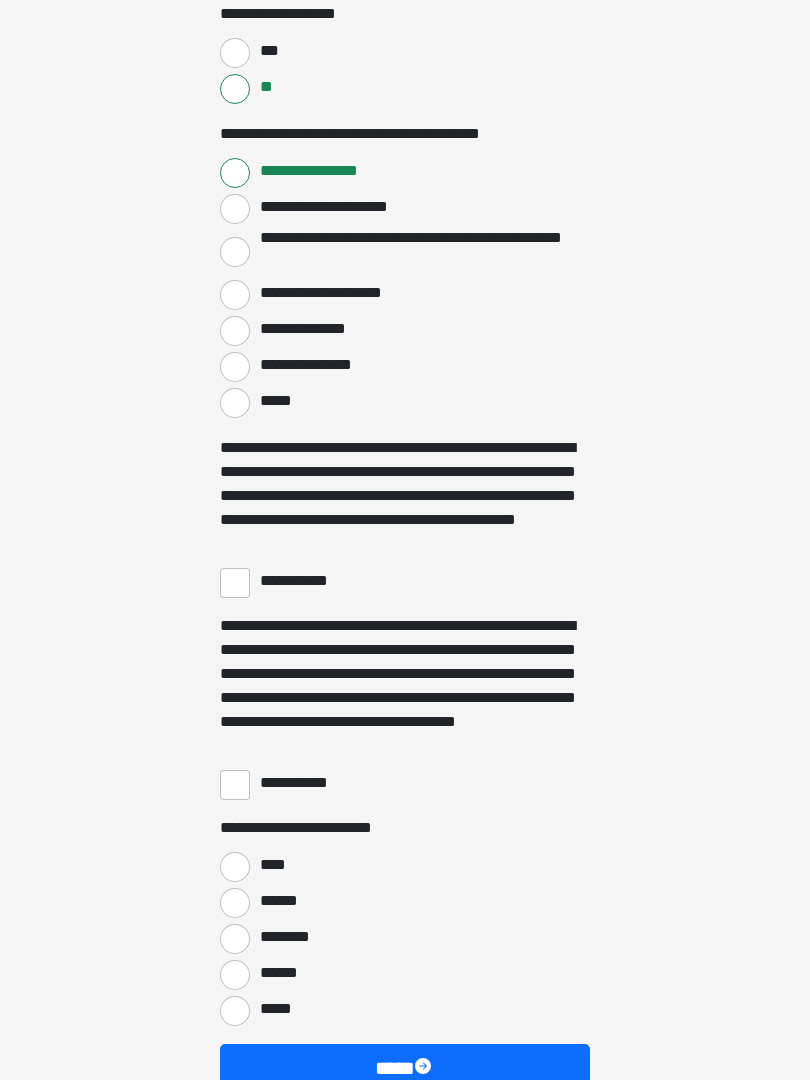 click on "**********" at bounding box center [235, 584] 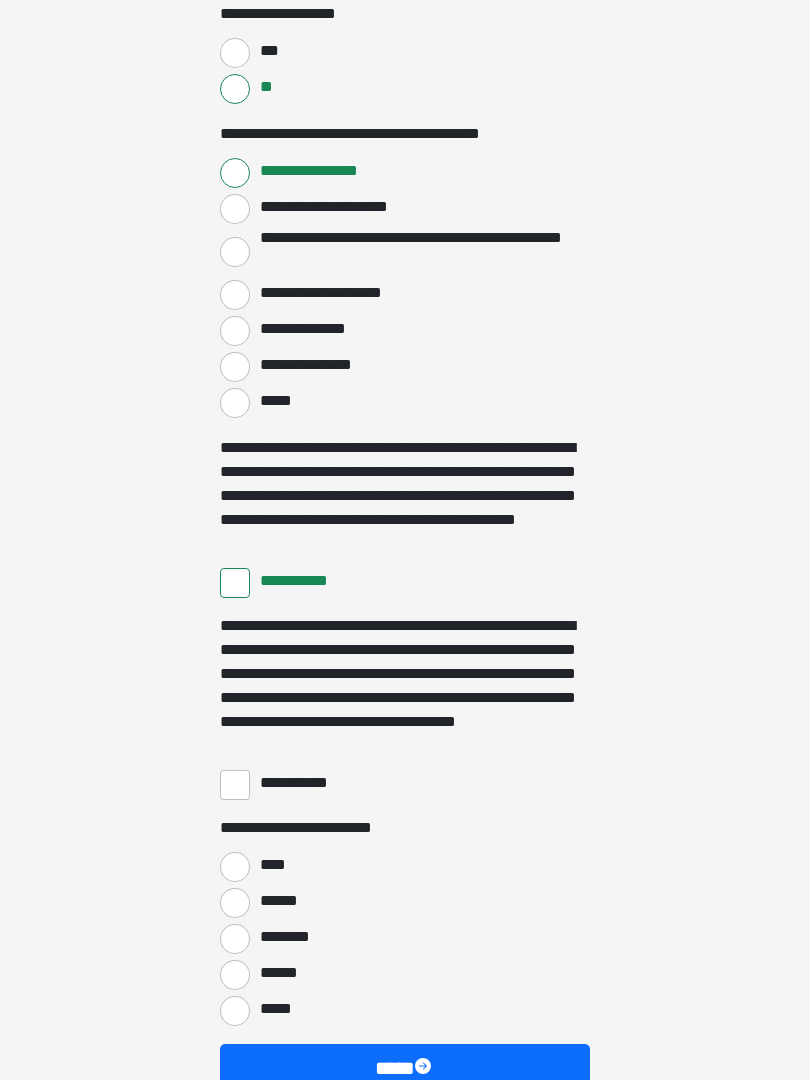 click on "**********" at bounding box center [235, 785] 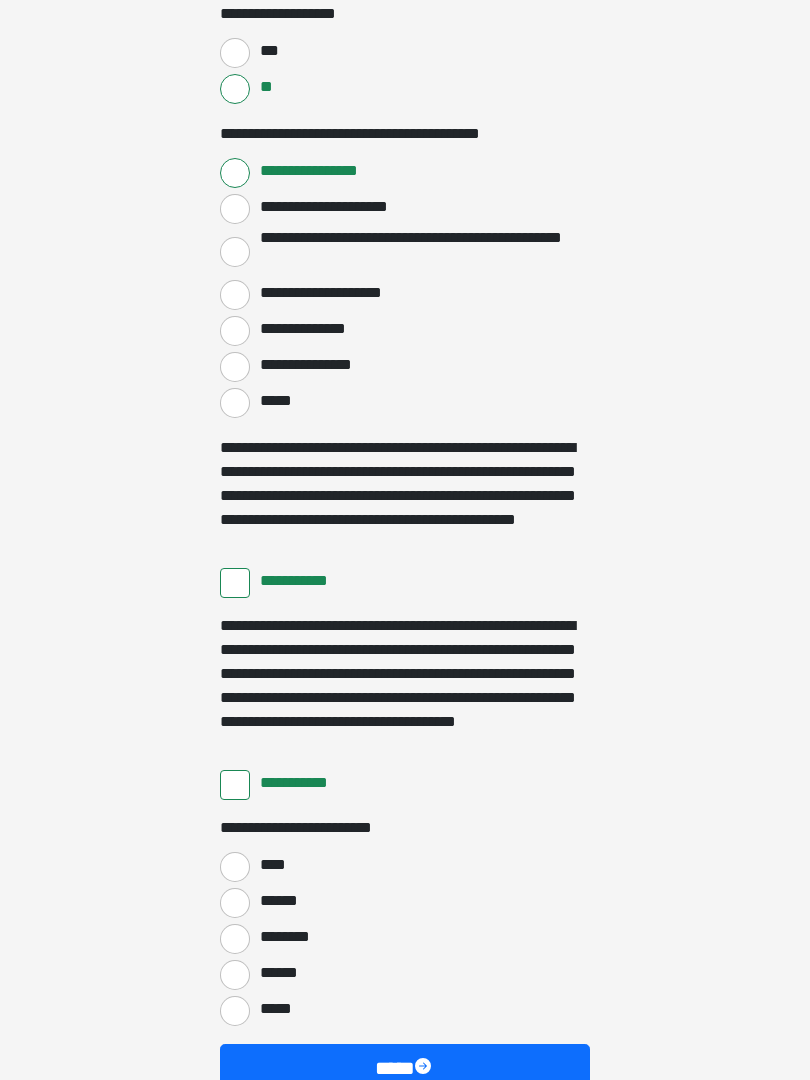 click on "****" at bounding box center [235, 867] 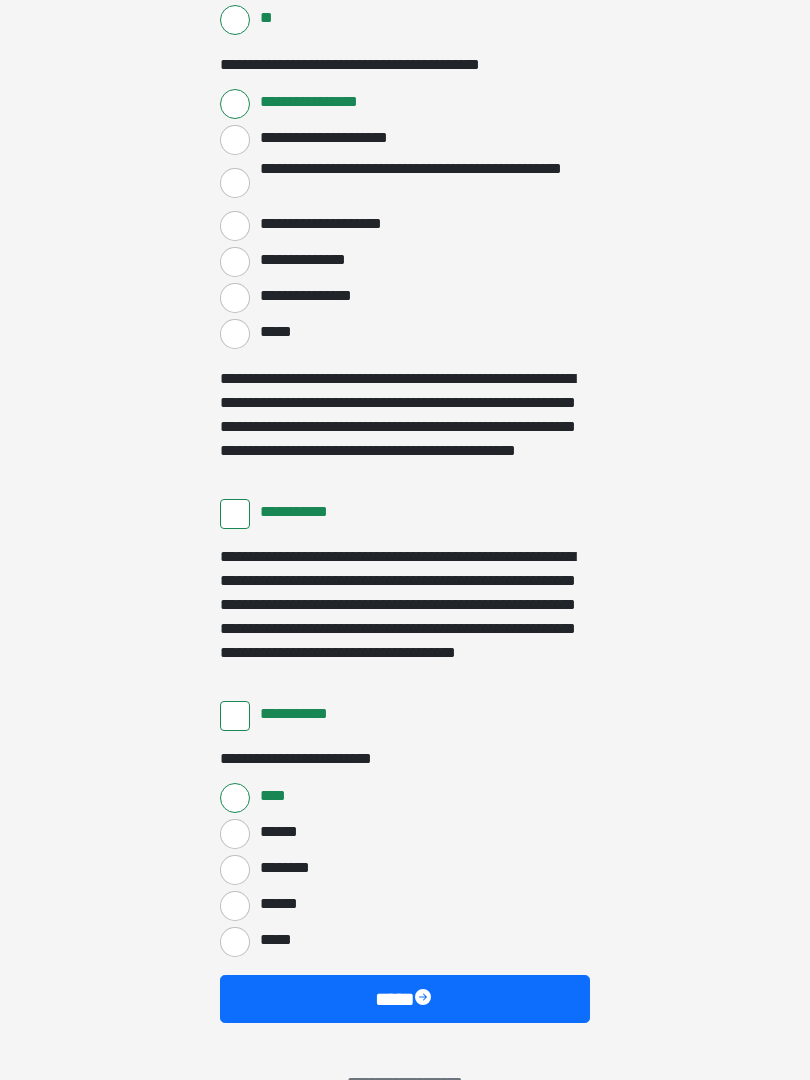 scroll, scrollTop: 3397, scrollLeft: 0, axis: vertical 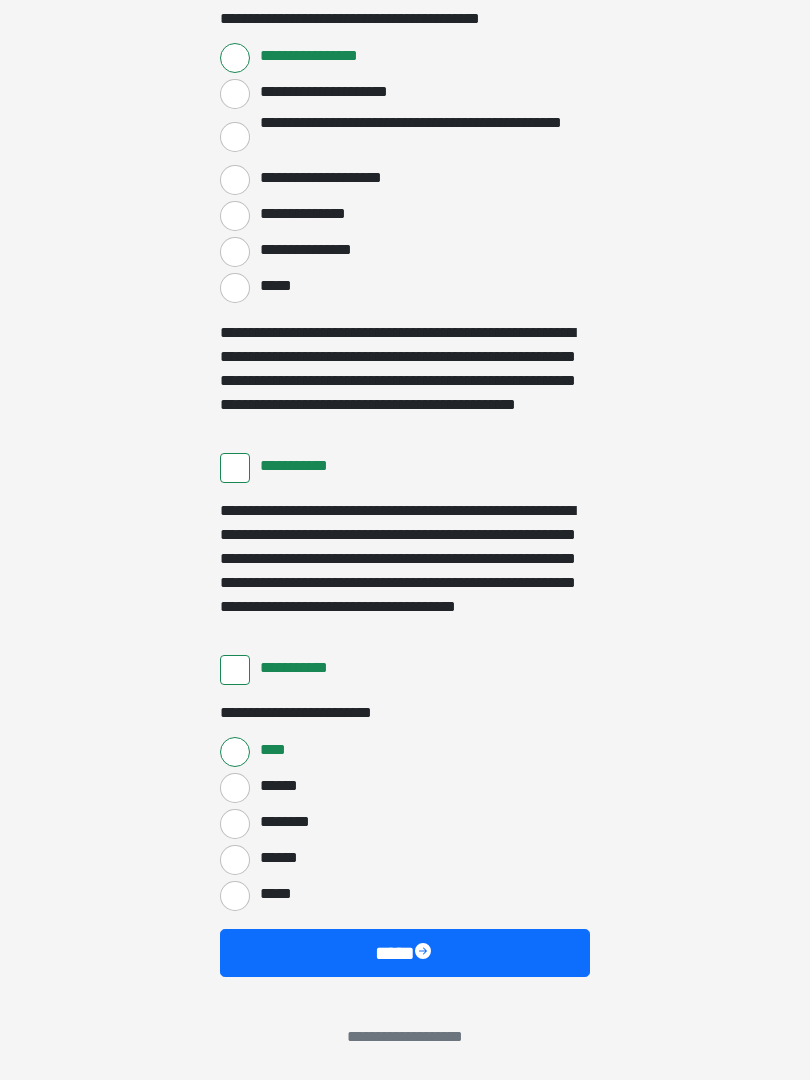 click on "****" at bounding box center [405, 953] 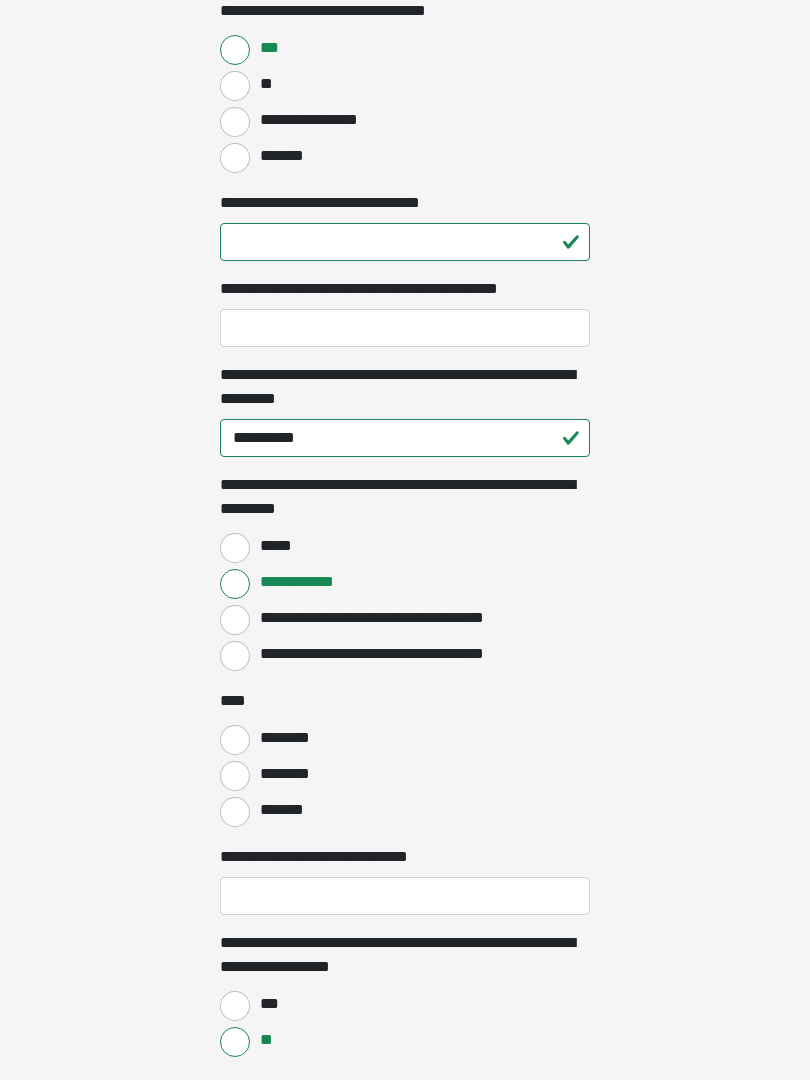 scroll, scrollTop: 1403, scrollLeft: 0, axis: vertical 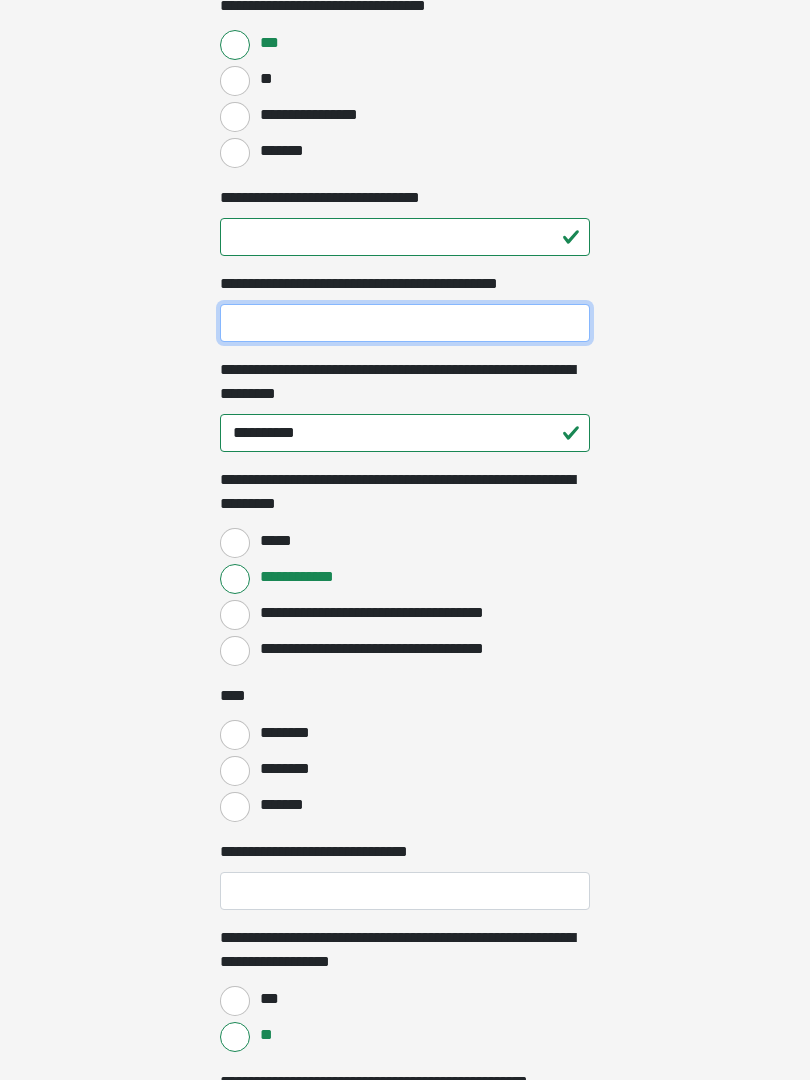 click on "**********" at bounding box center [405, 324] 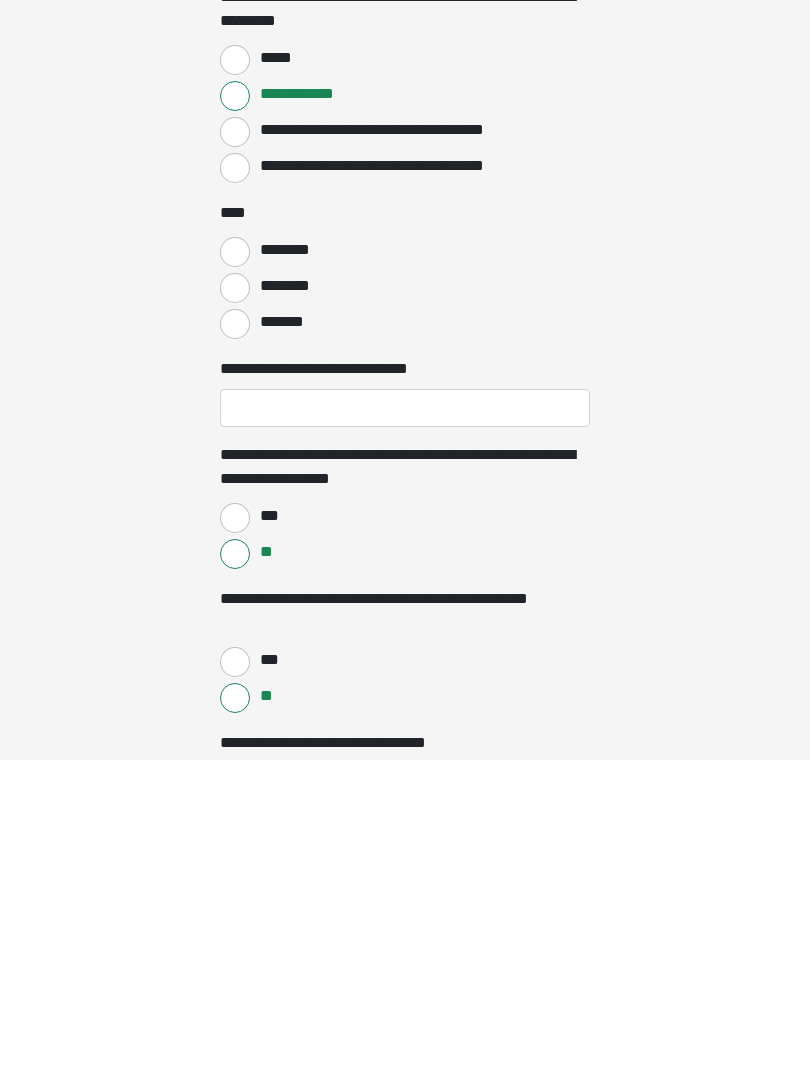 scroll, scrollTop: 1570, scrollLeft: 0, axis: vertical 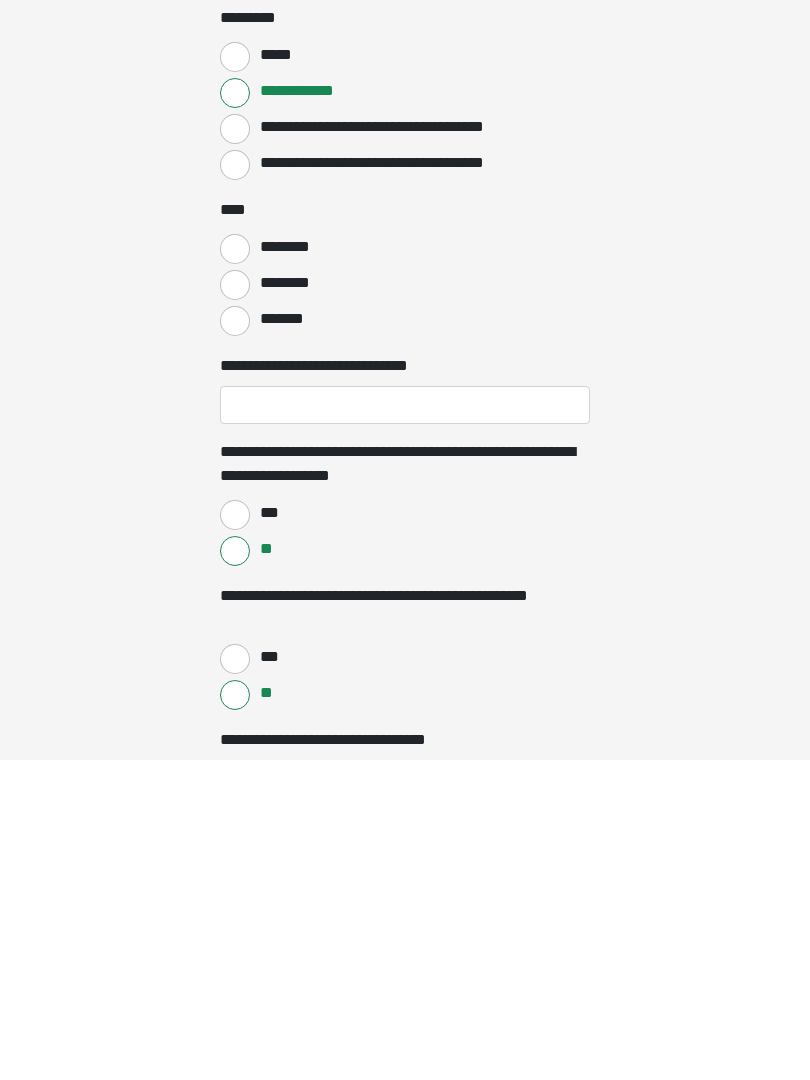 type on "**" 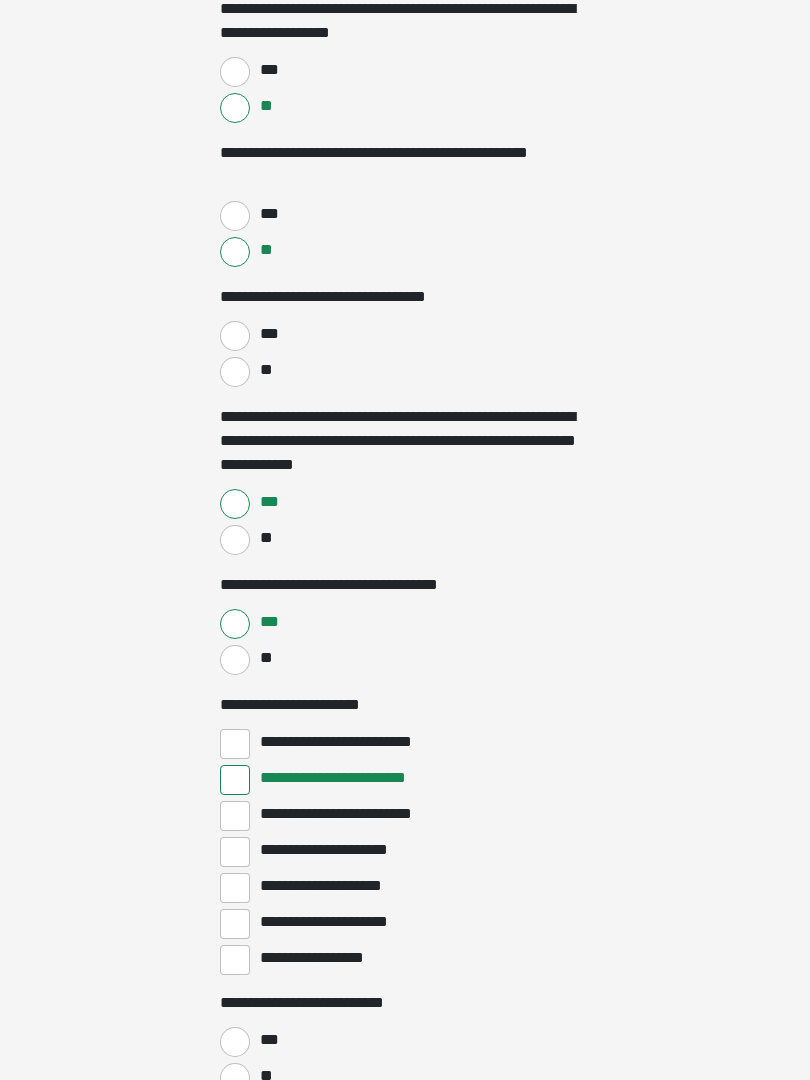 scroll, scrollTop: 2335, scrollLeft: 0, axis: vertical 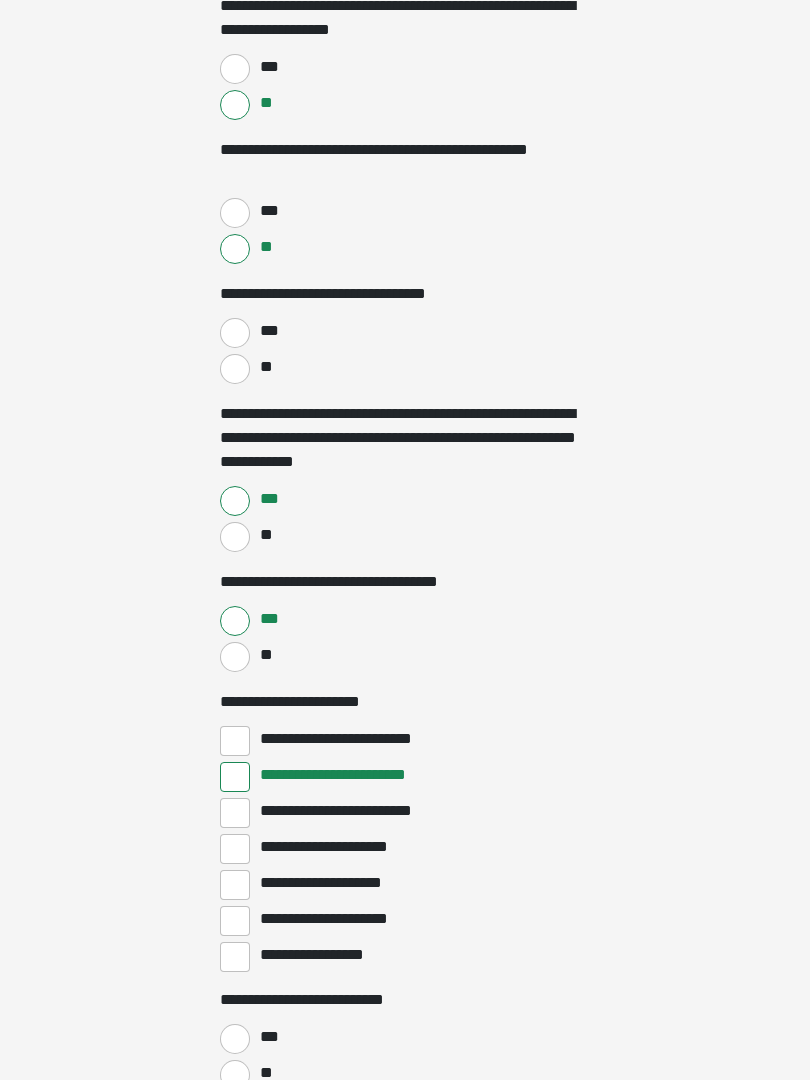 click on "**" at bounding box center [235, 370] 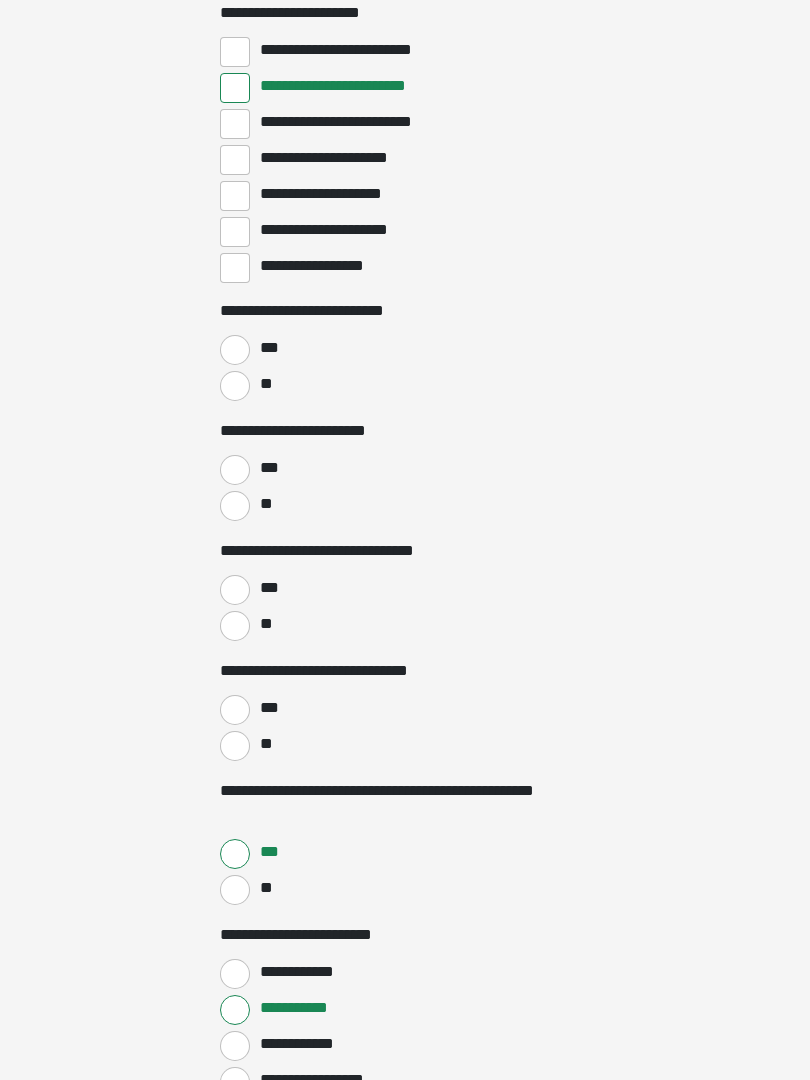 scroll, scrollTop: 3028, scrollLeft: 0, axis: vertical 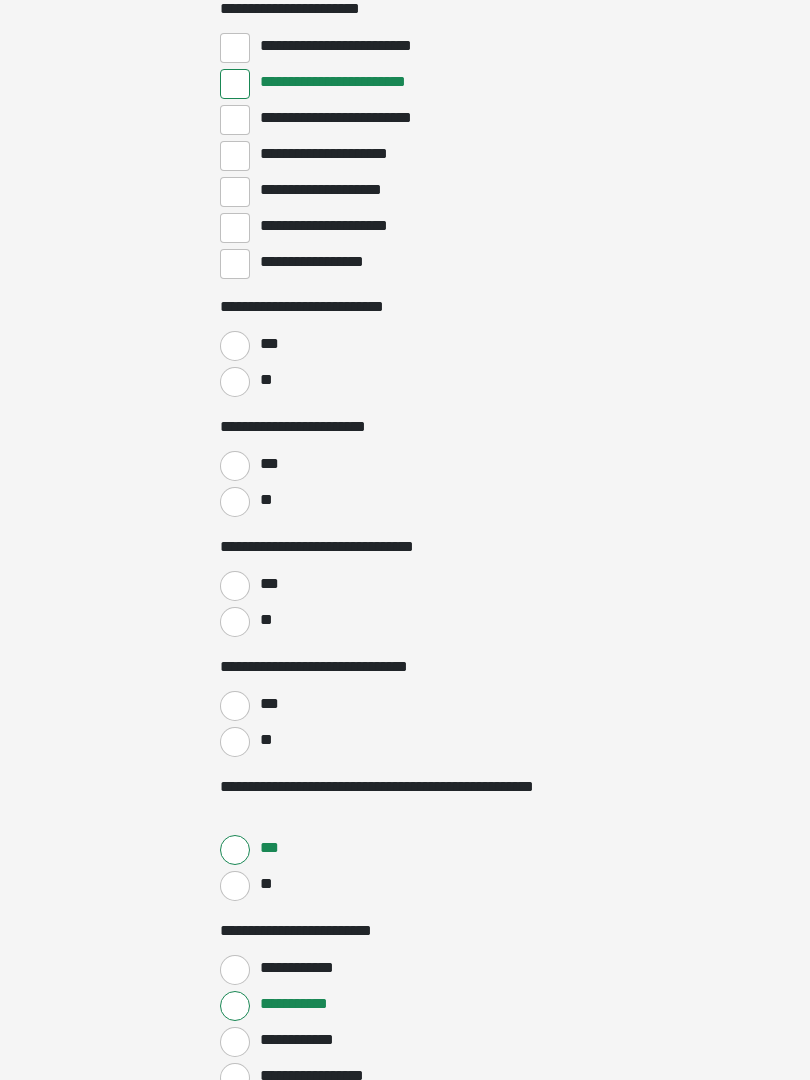 click on "**" at bounding box center (235, 383) 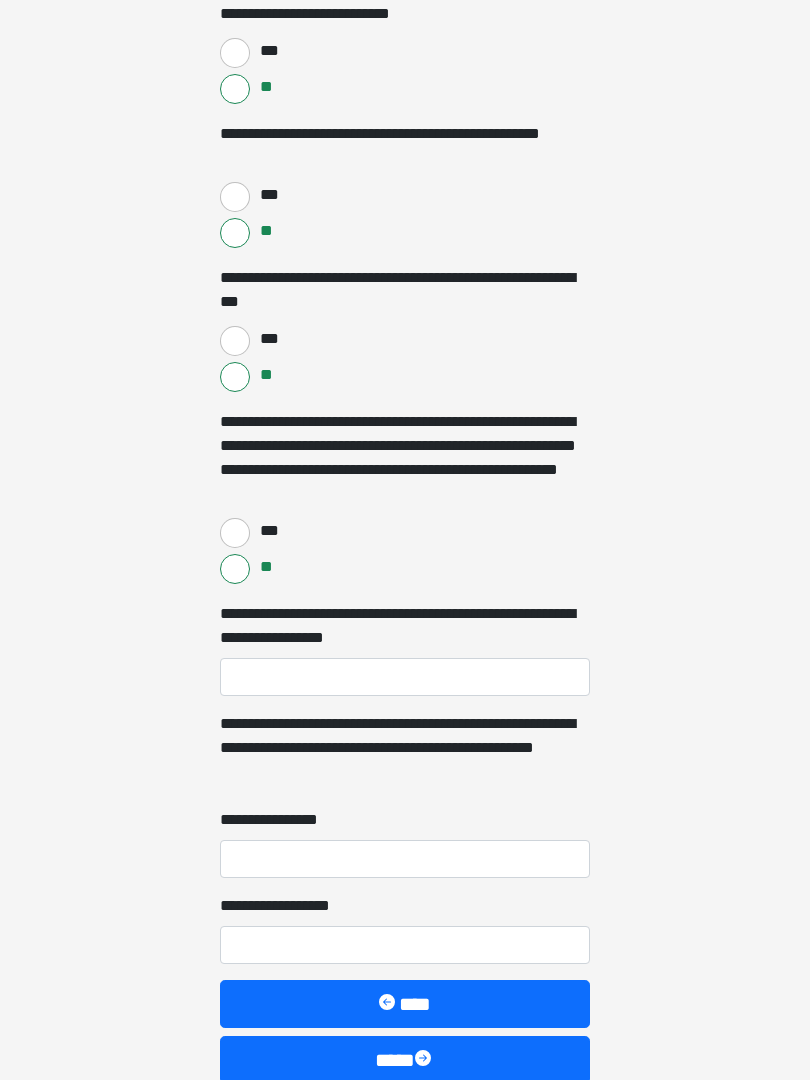 scroll, scrollTop: 4365, scrollLeft: 0, axis: vertical 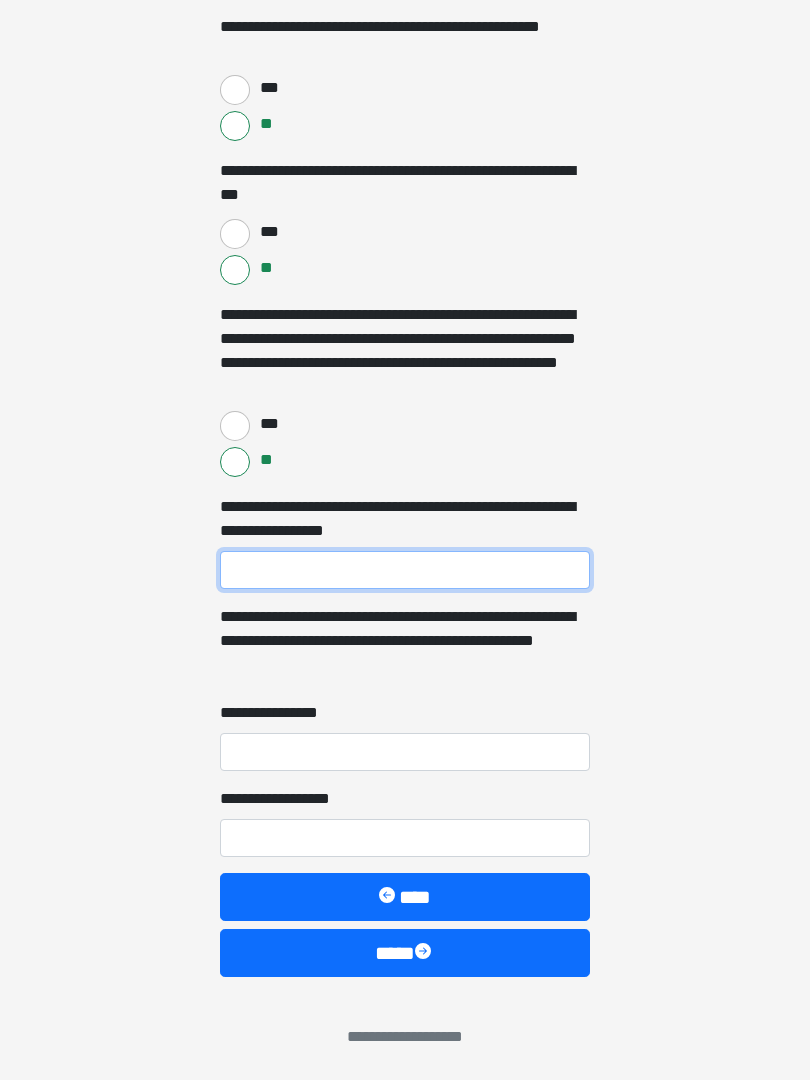 click on "**********" at bounding box center [405, 570] 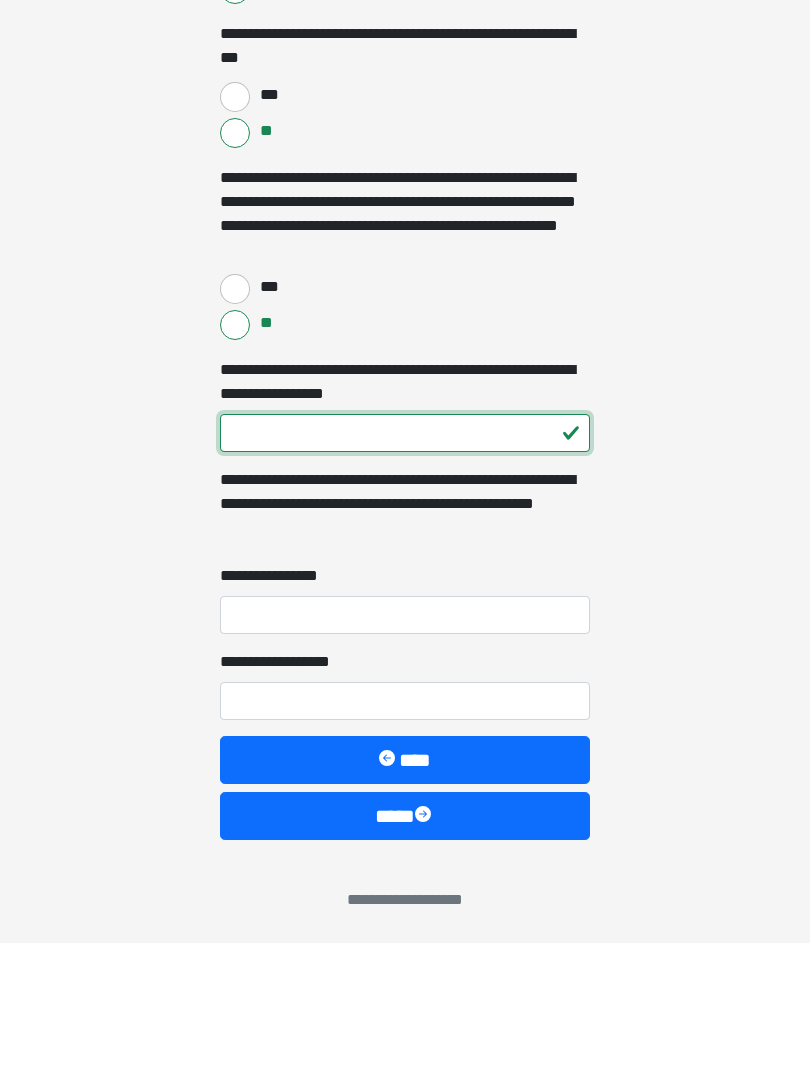 type on "***" 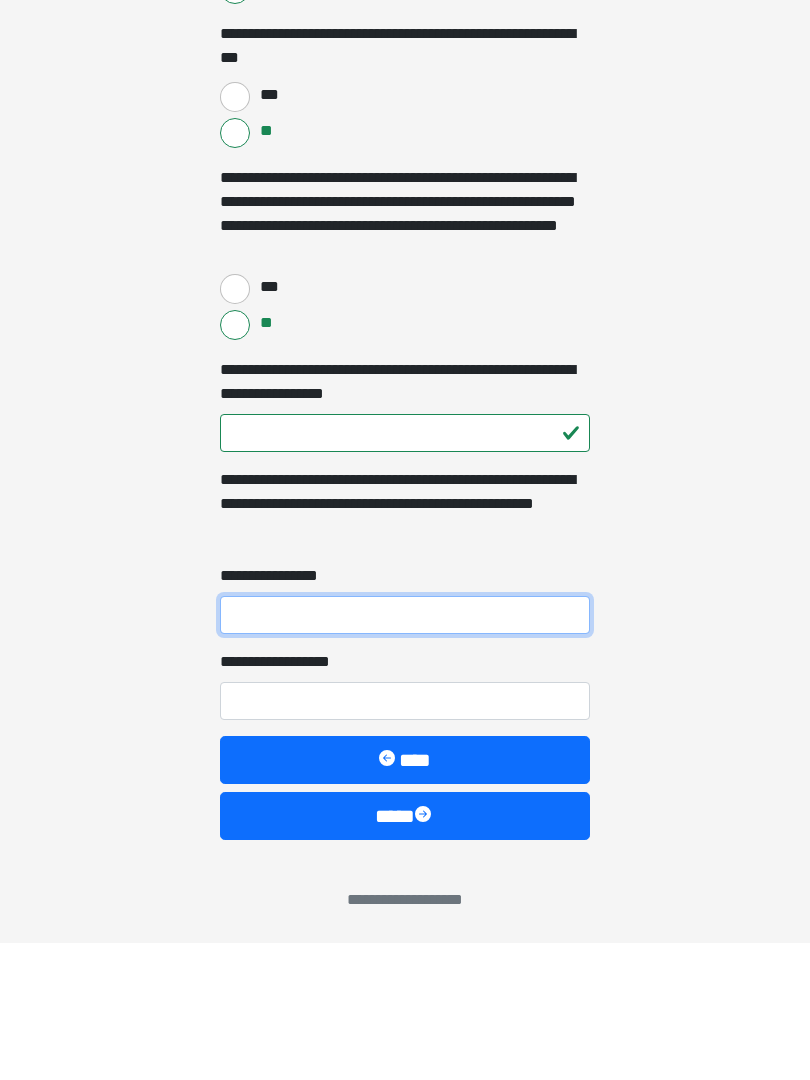 click on "**********" at bounding box center [405, 752] 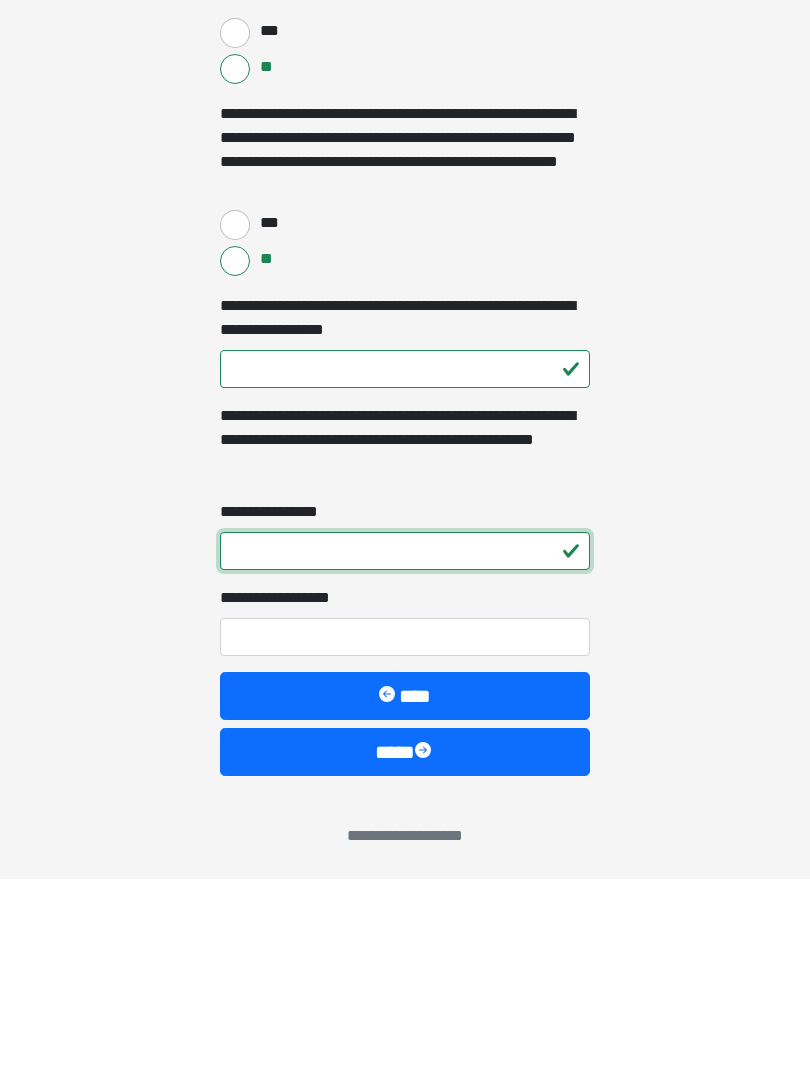 type on "*" 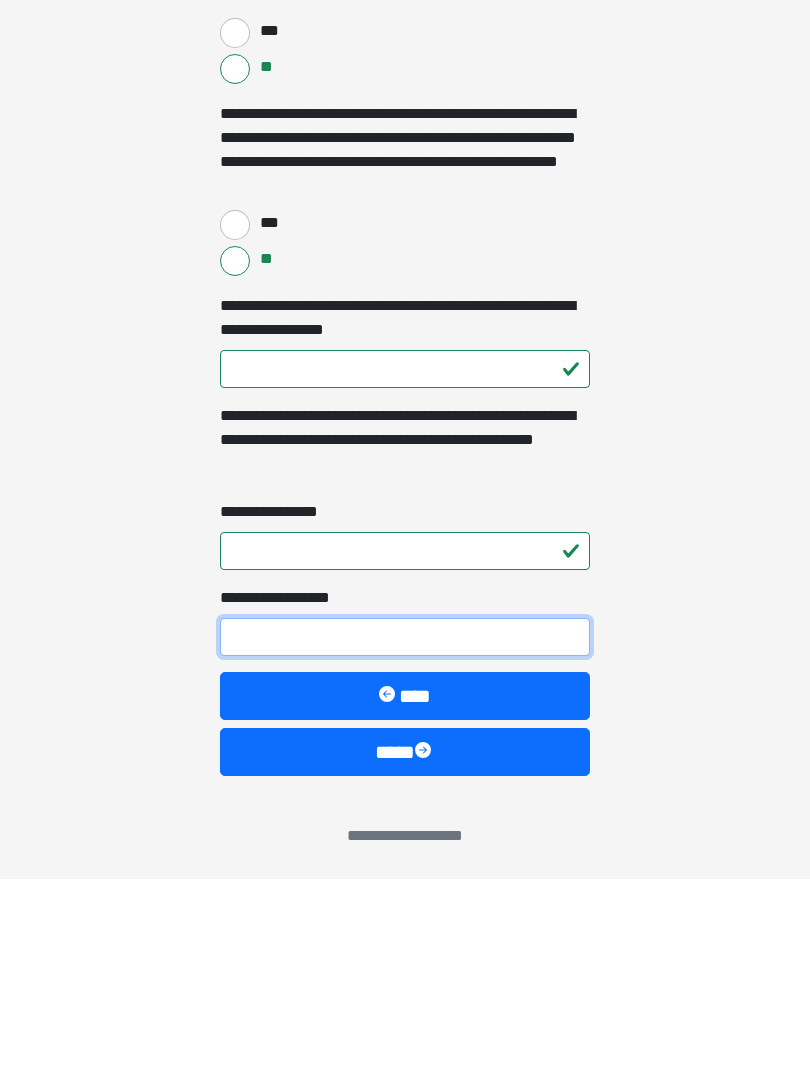 click on "**********" at bounding box center [405, 838] 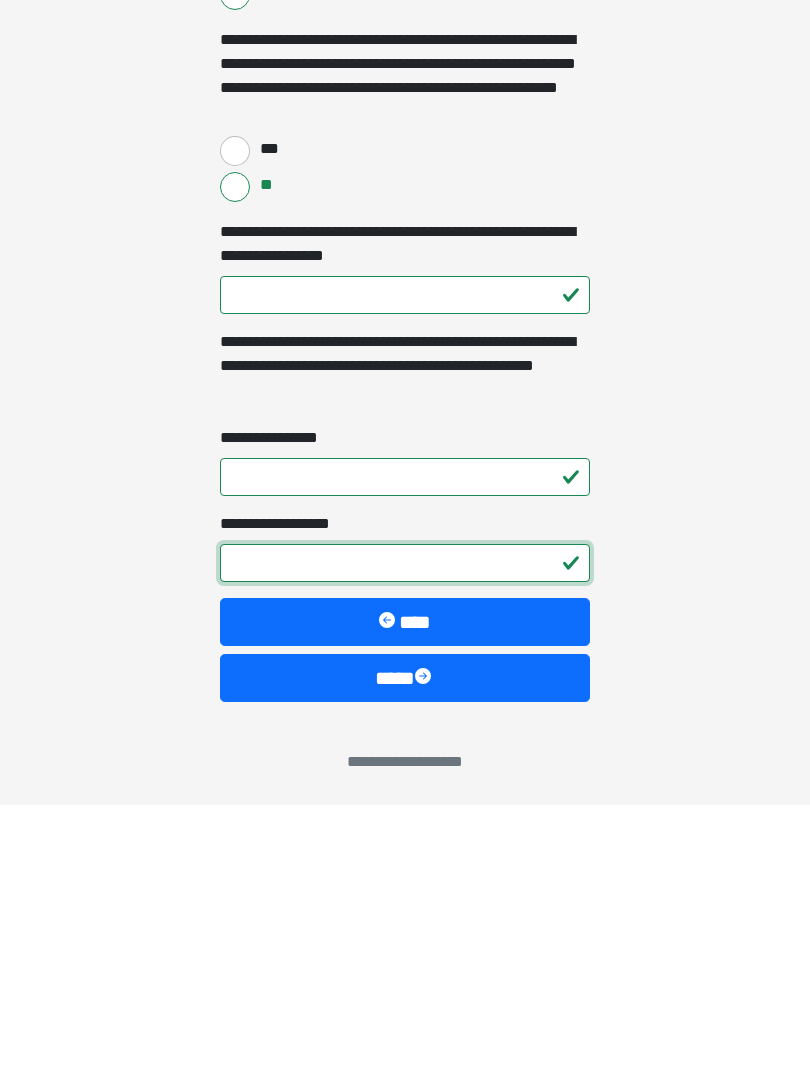 type on "*" 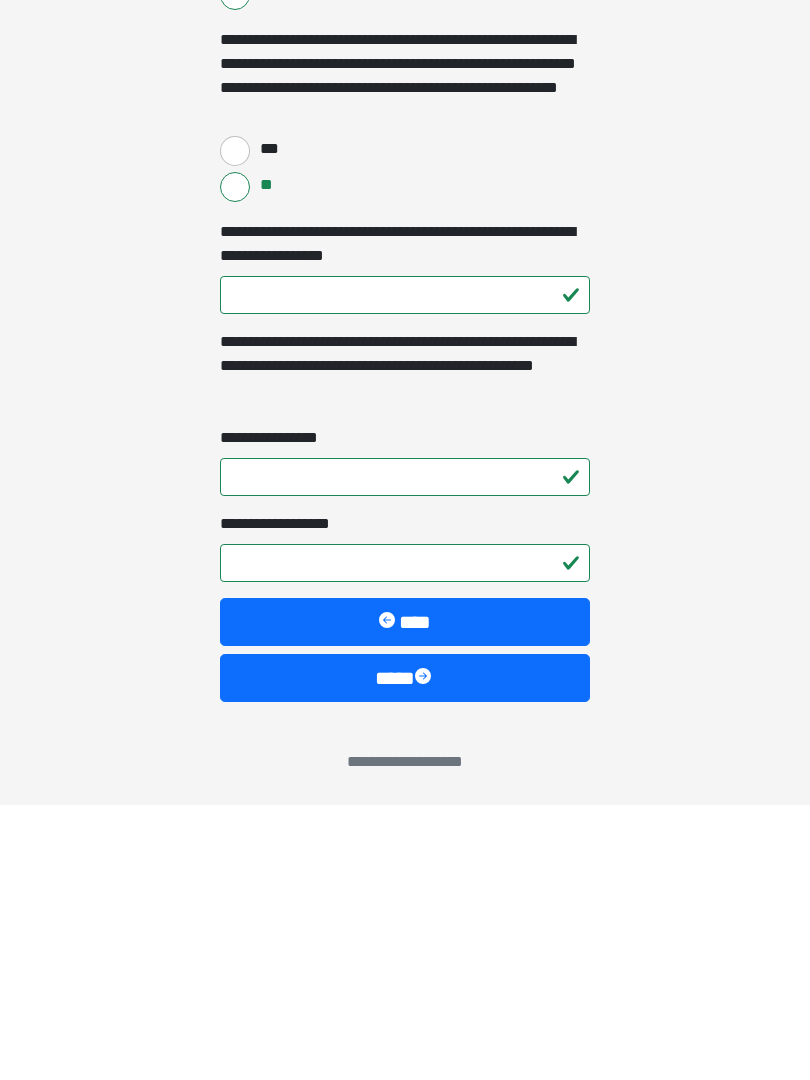 click on "****" at bounding box center (405, 953) 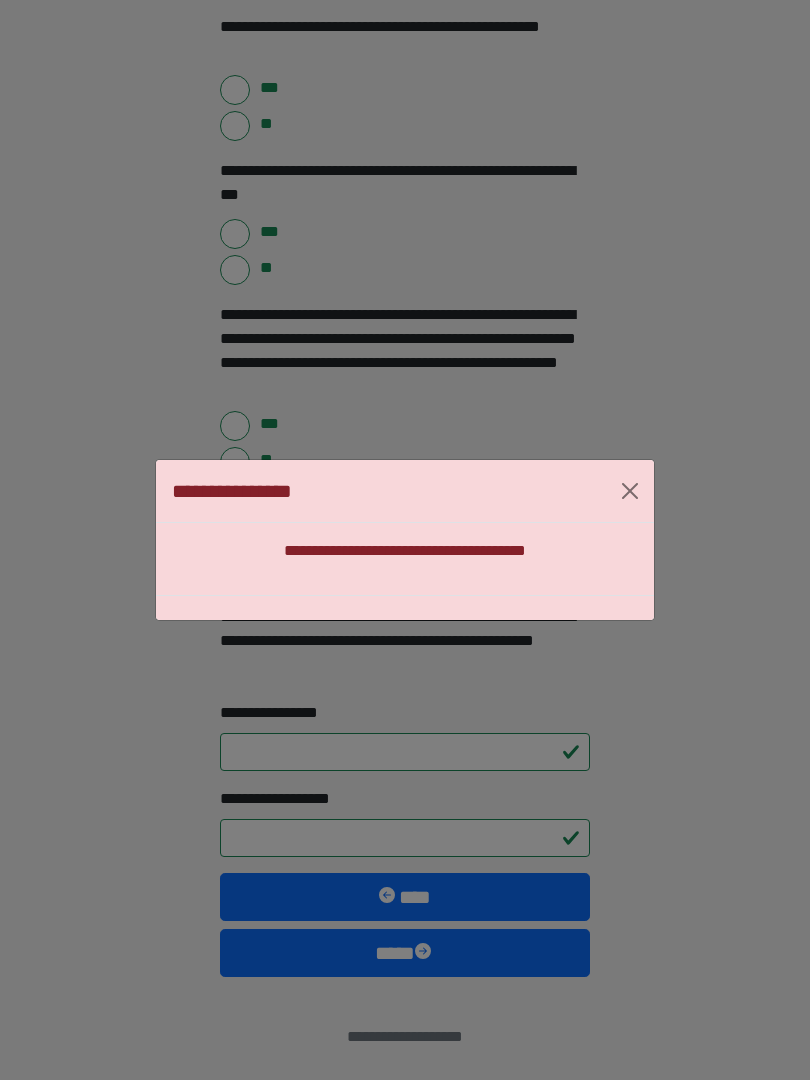 click on "**********" at bounding box center (405, 540) 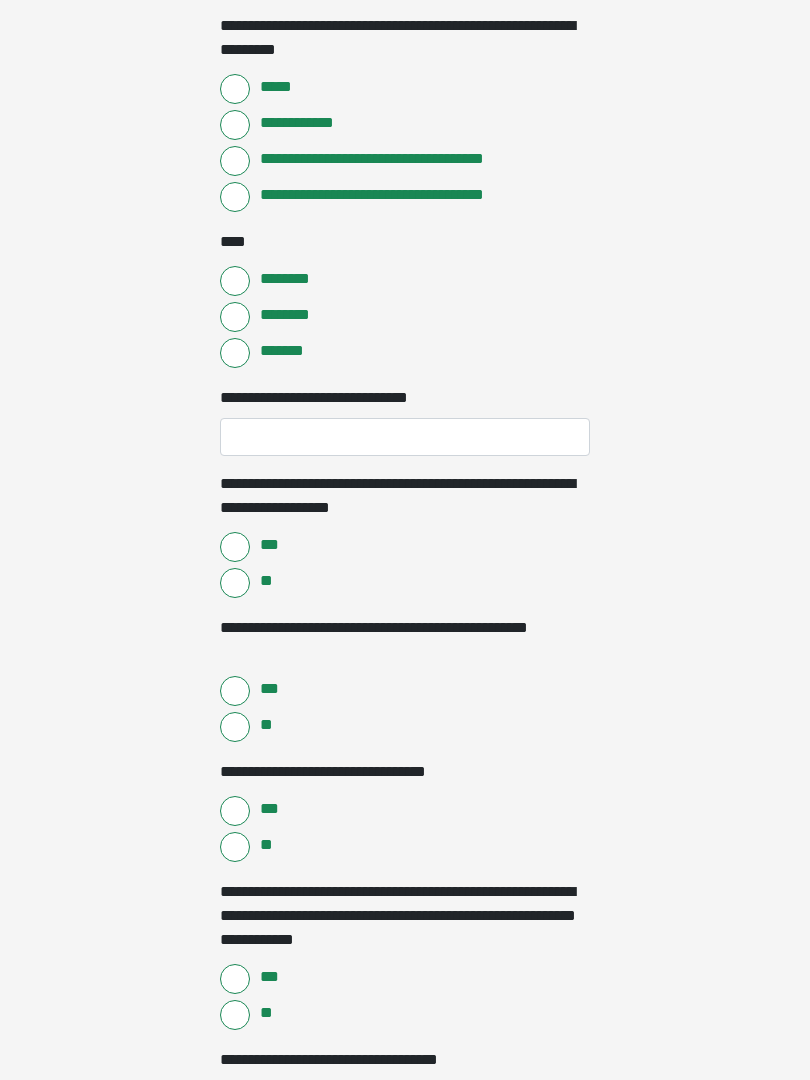 scroll, scrollTop: 1852, scrollLeft: 0, axis: vertical 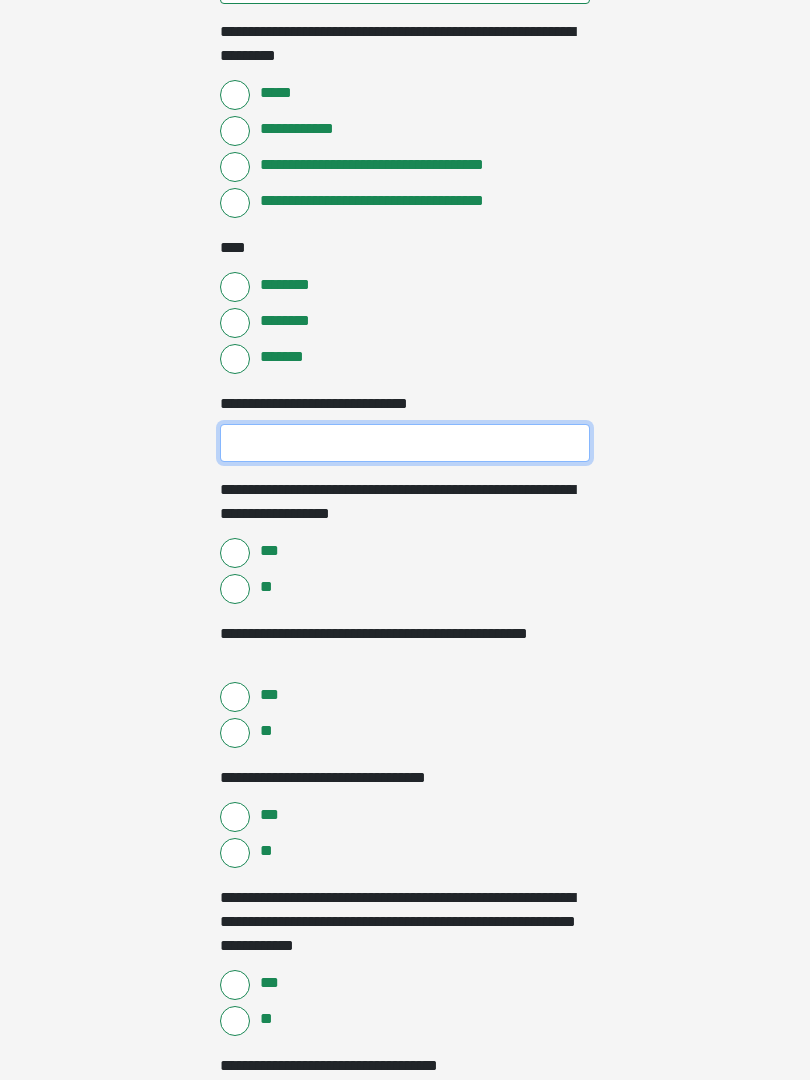 click on "**********" at bounding box center (405, 443) 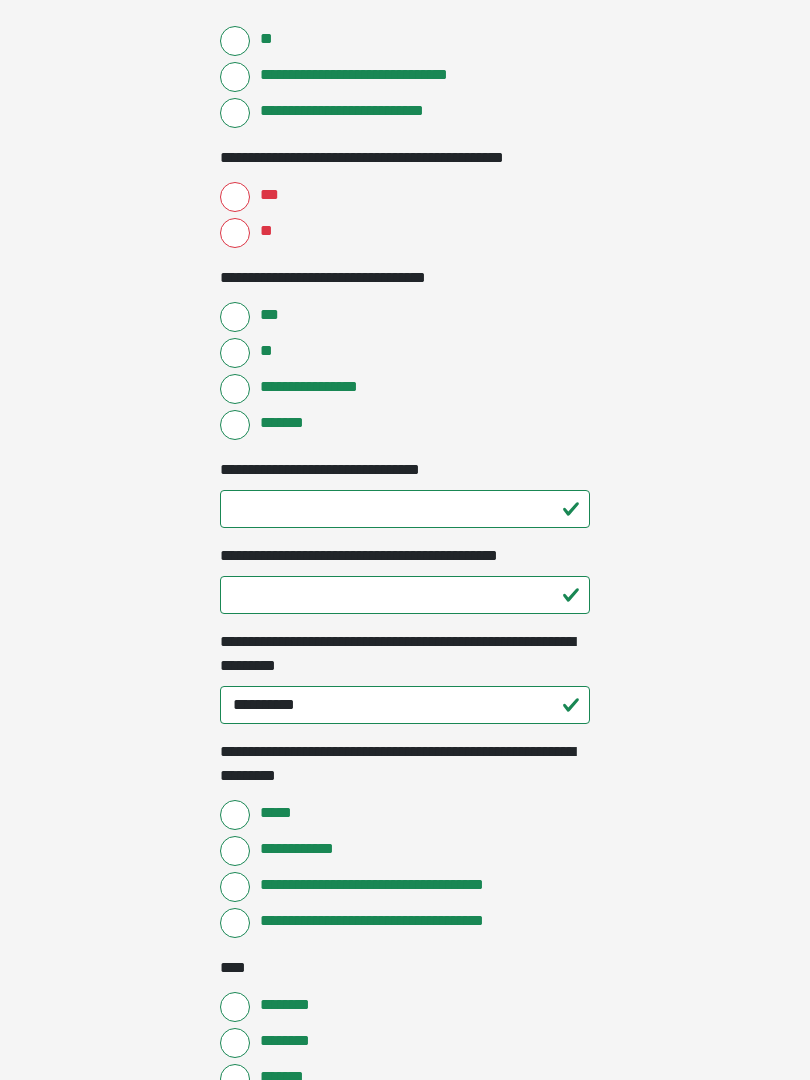 scroll, scrollTop: 1131, scrollLeft: 0, axis: vertical 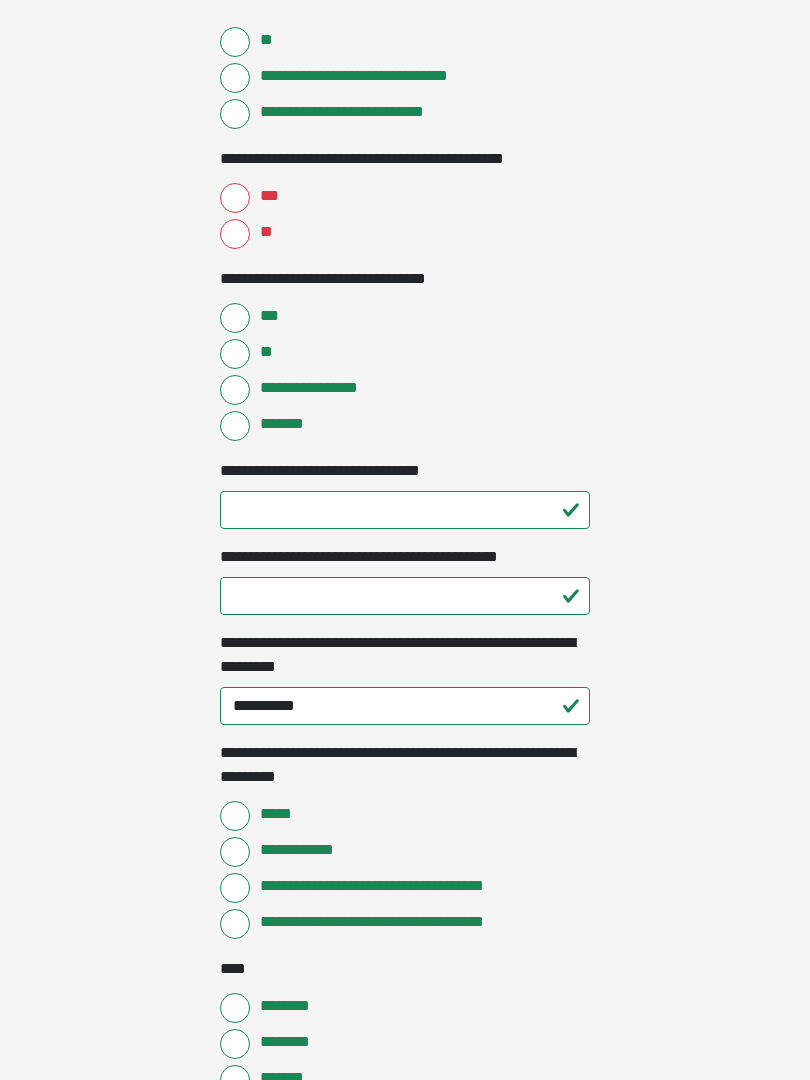 type on "**" 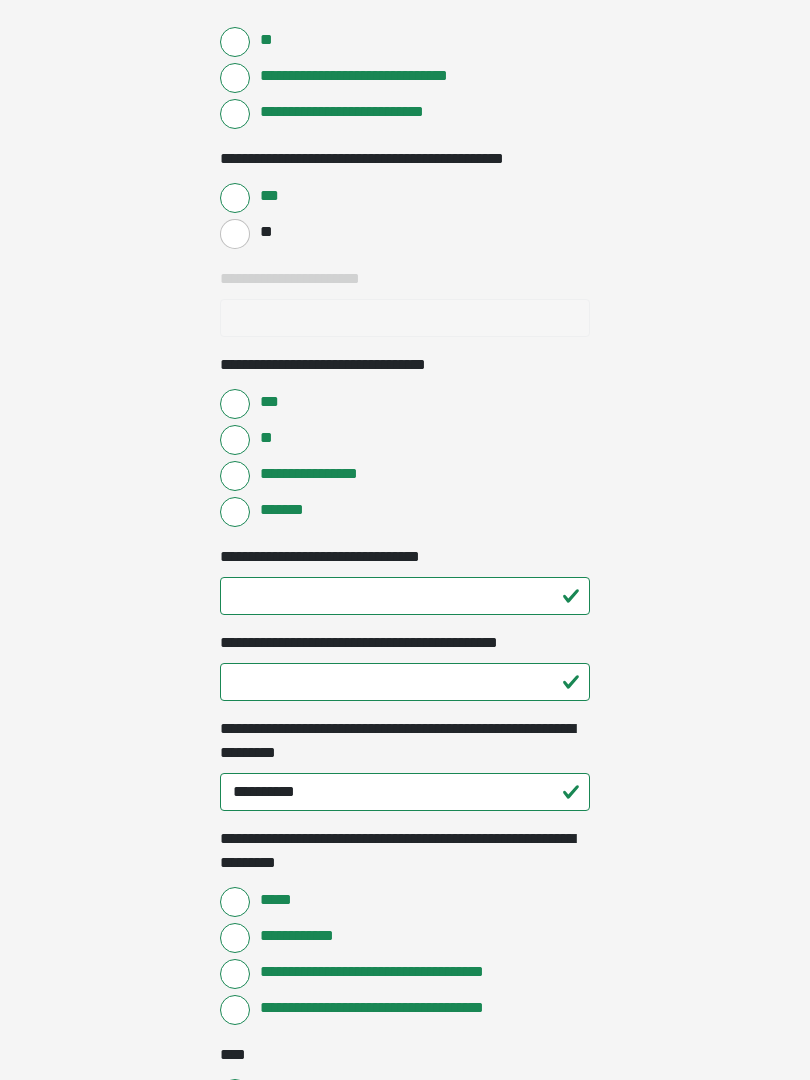 scroll, scrollTop: 1132, scrollLeft: 0, axis: vertical 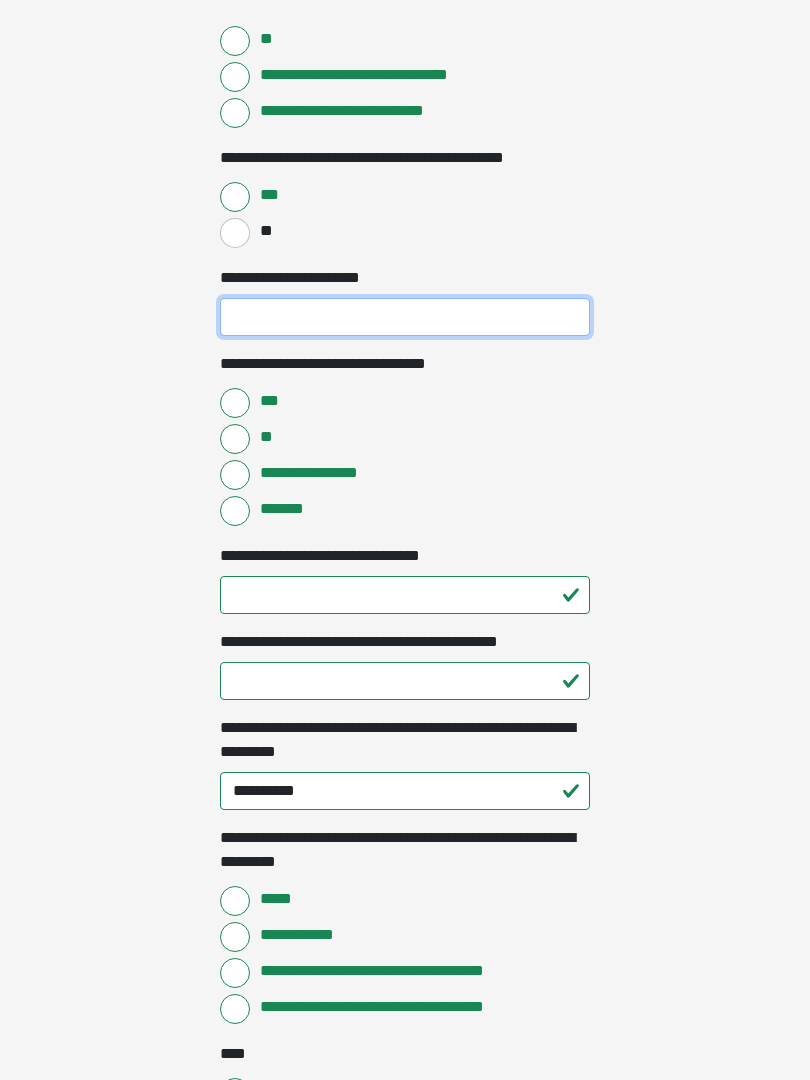 click on "**********" at bounding box center (405, 317) 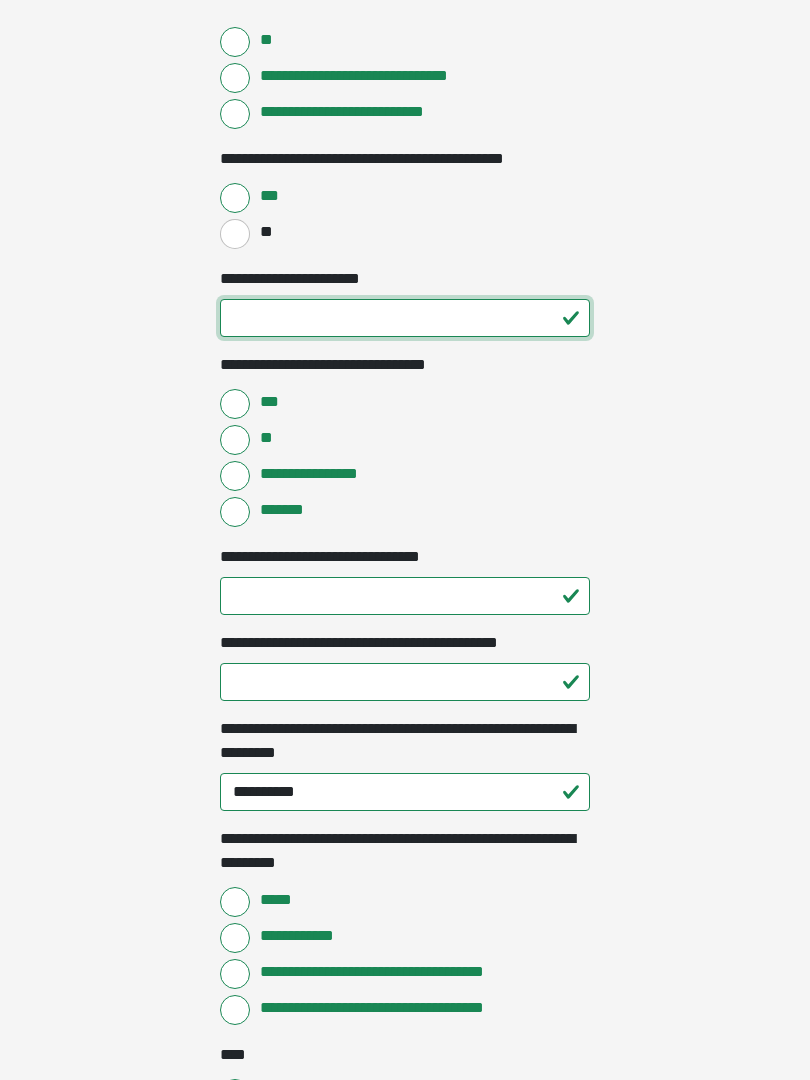 type on "**" 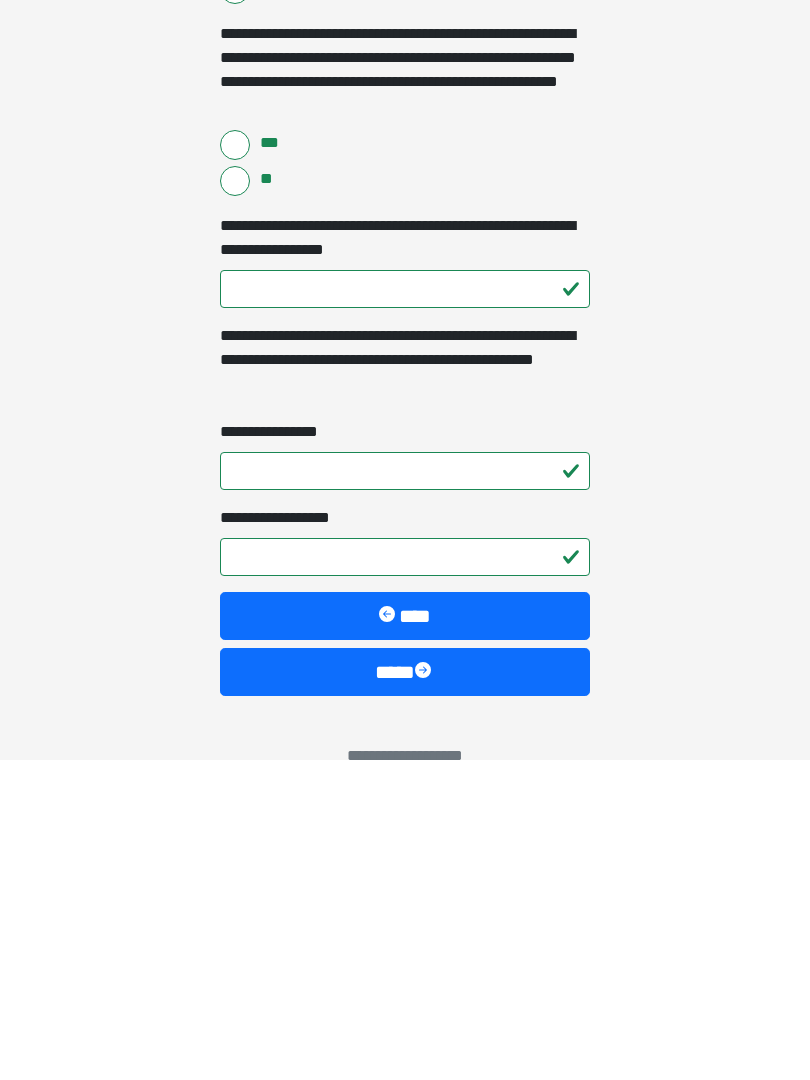 scroll, scrollTop: 4451, scrollLeft: 0, axis: vertical 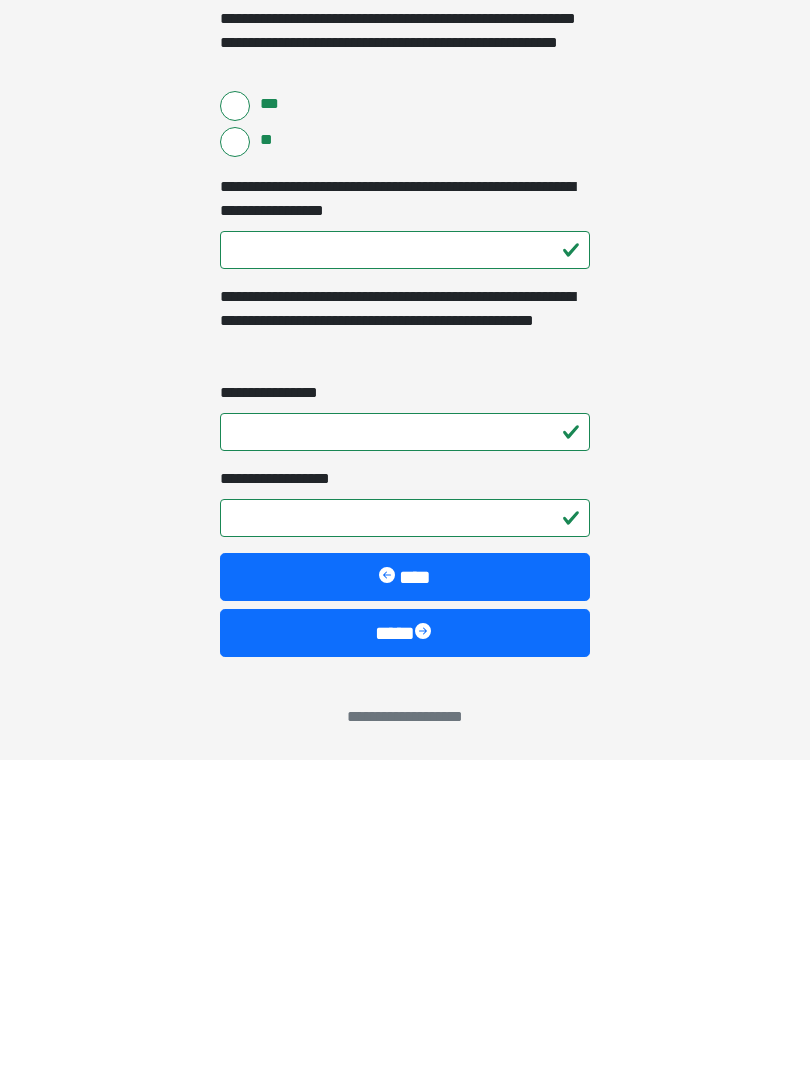 click at bounding box center (425, 953) 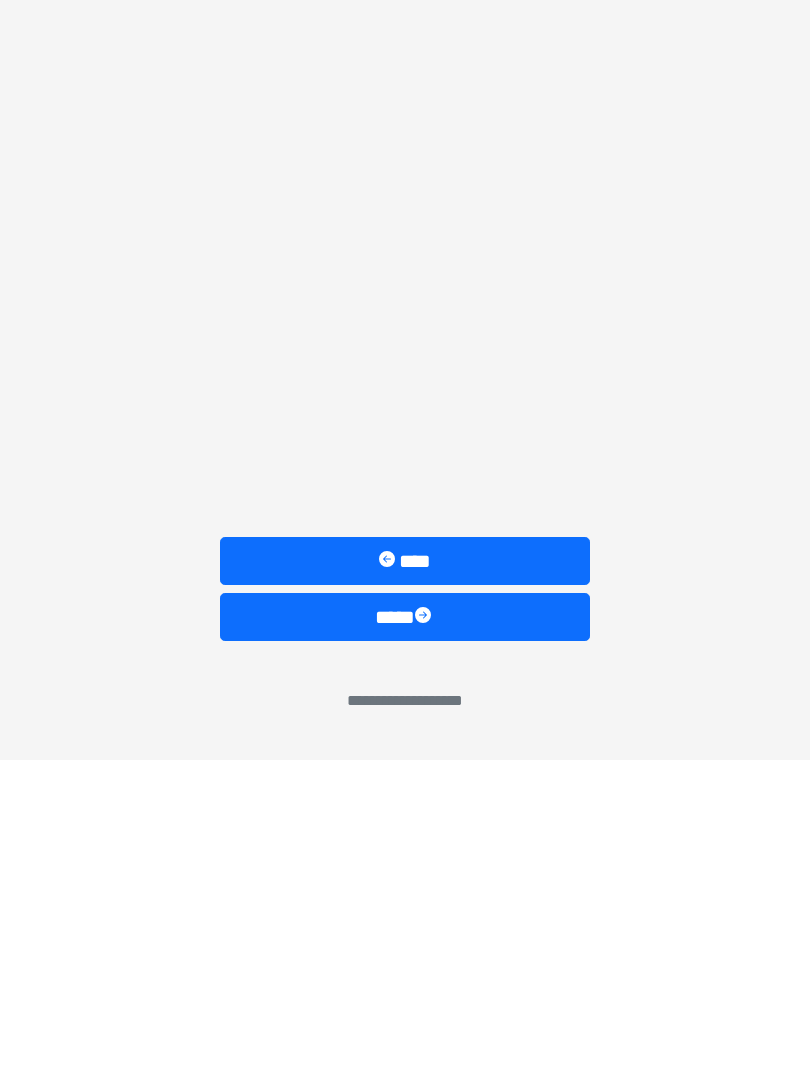 scroll, scrollTop: 0, scrollLeft: 0, axis: both 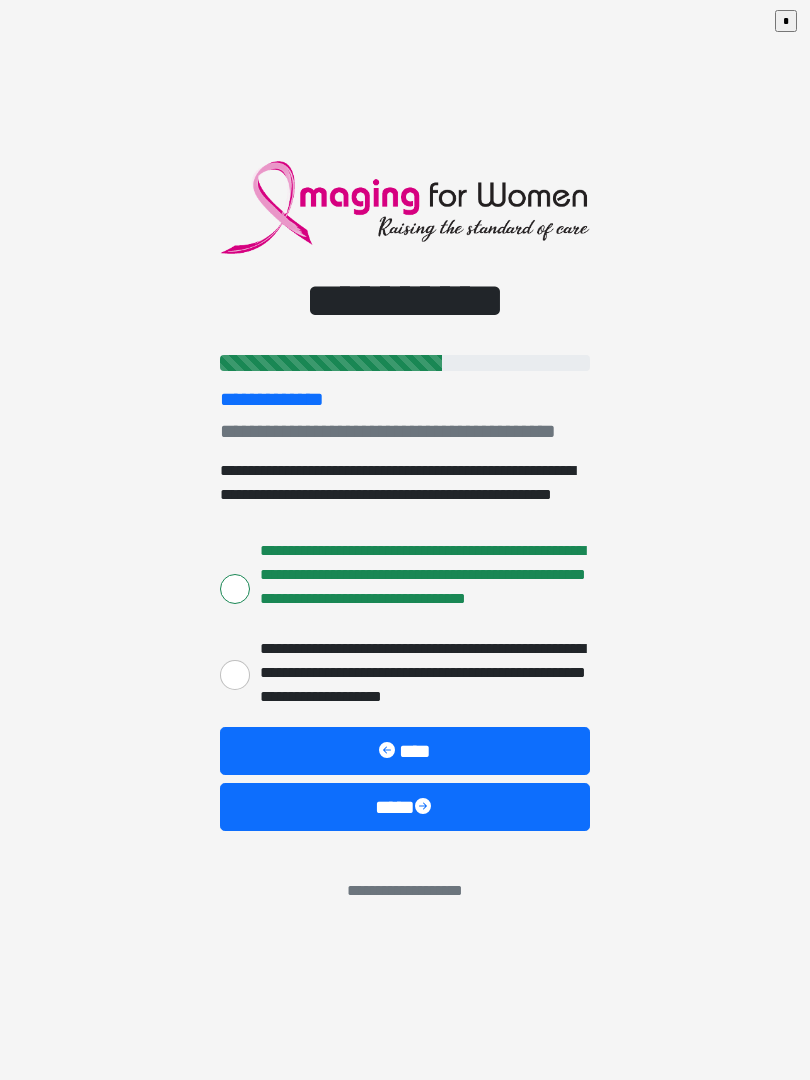 click on "****" at bounding box center [405, 807] 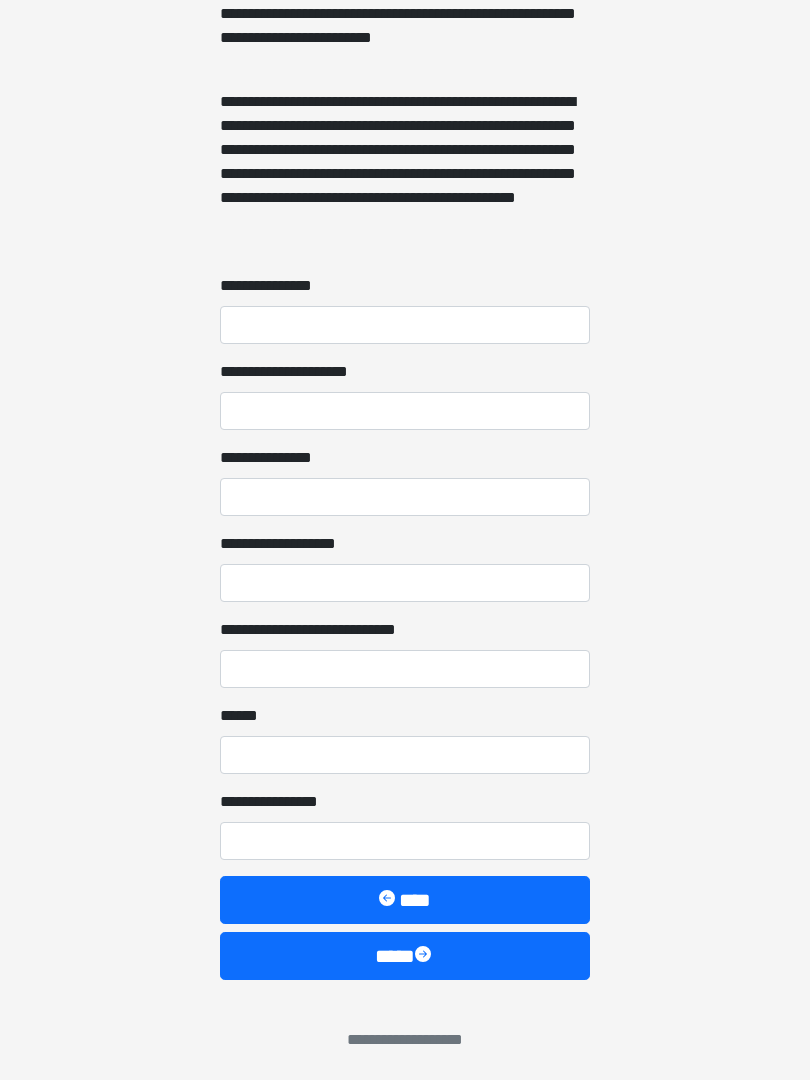 scroll, scrollTop: 1467, scrollLeft: 0, axis: vertical 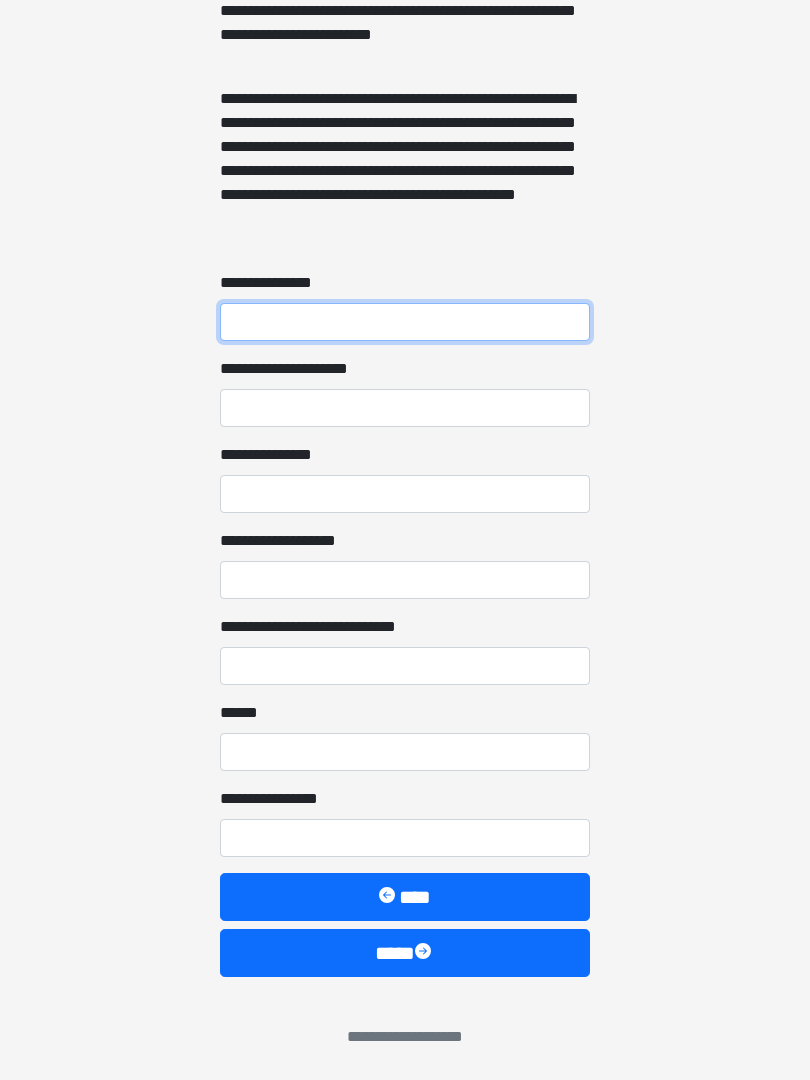 click on "**********" at bounding box center (405, 322) 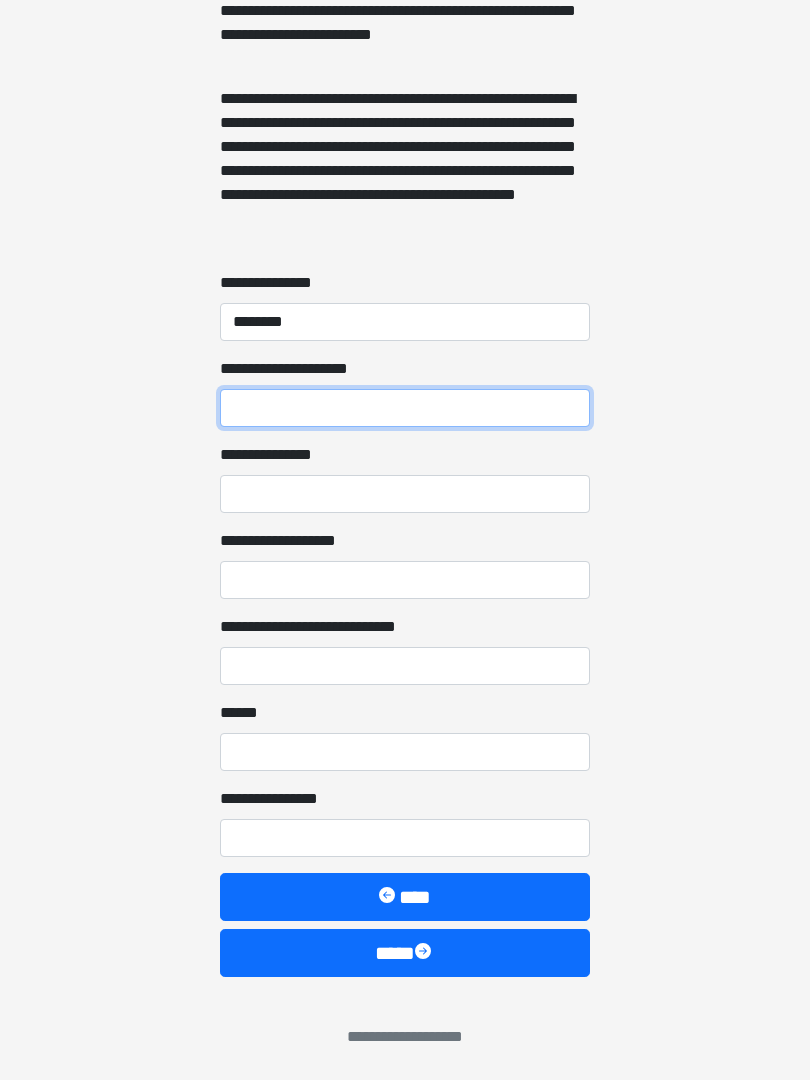 click on "**********" at bounding box center [405, 408] 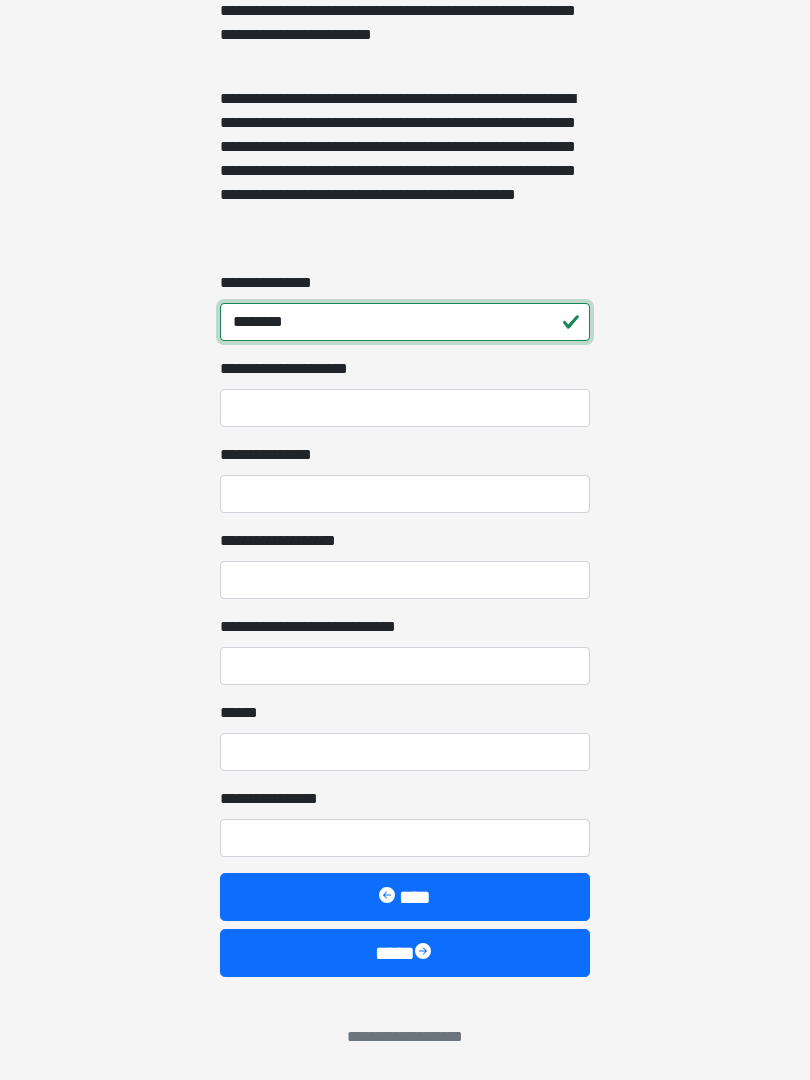 click on "*******" at bounding box center (405, 322) 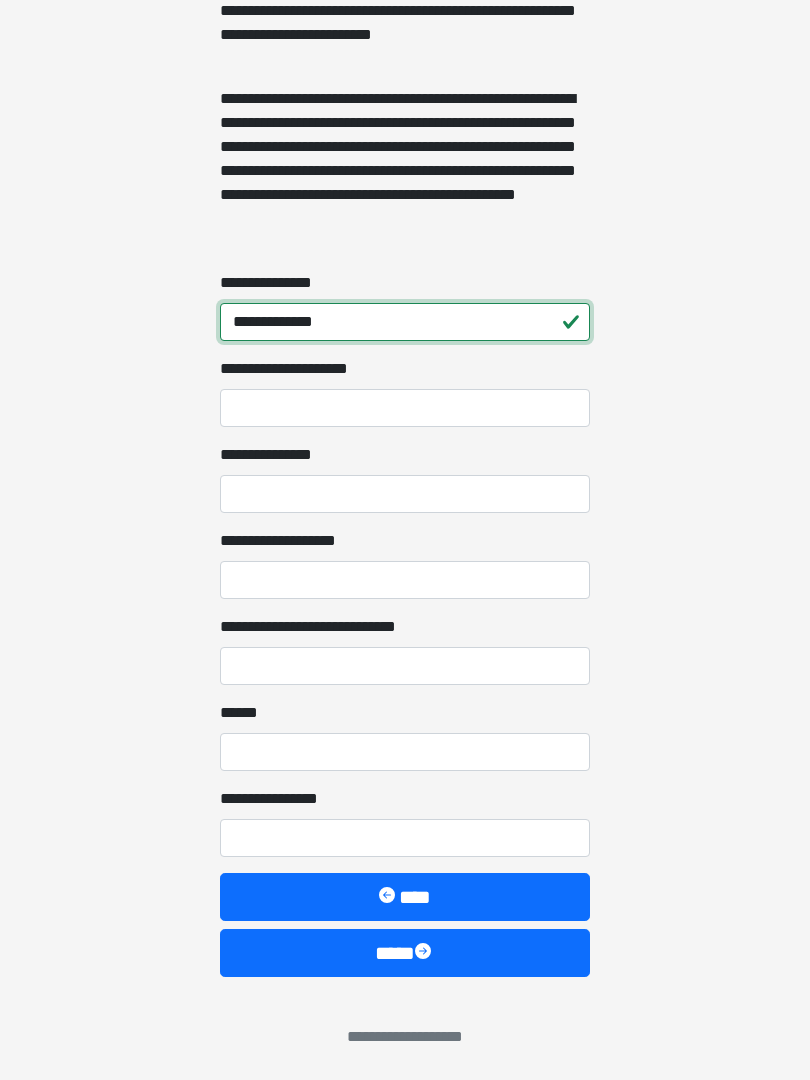 type on "**********" 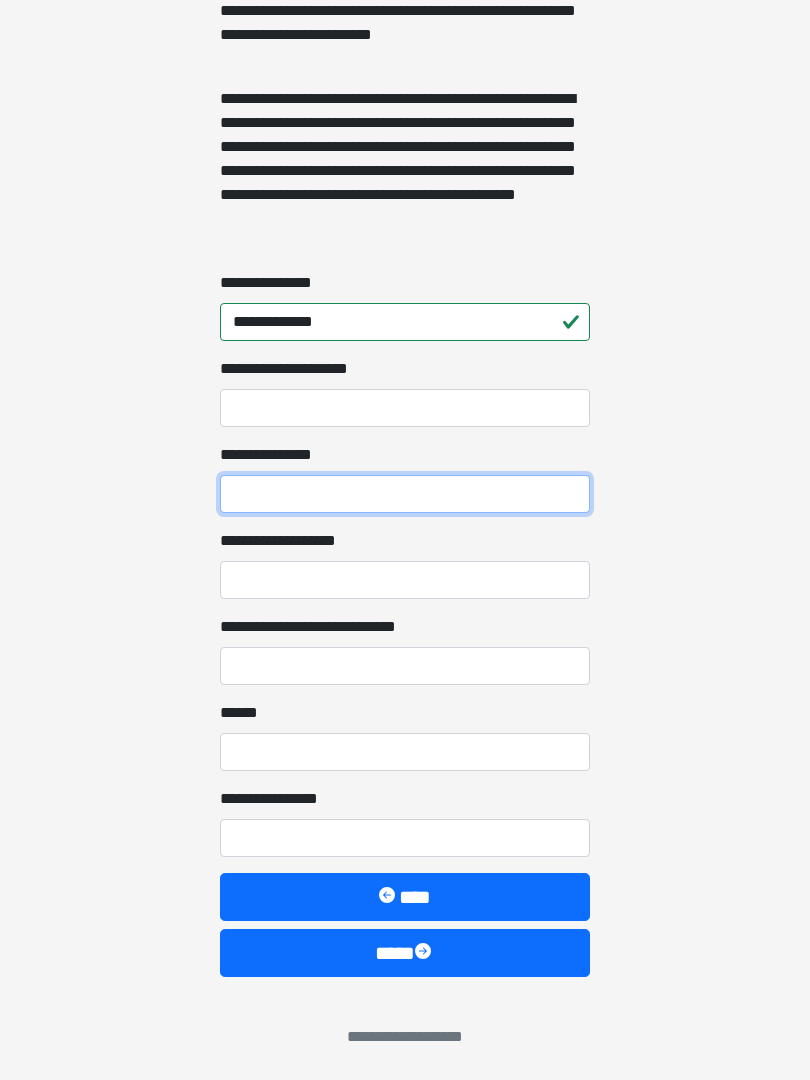 click on "**********" at bounding box center [405, 494] 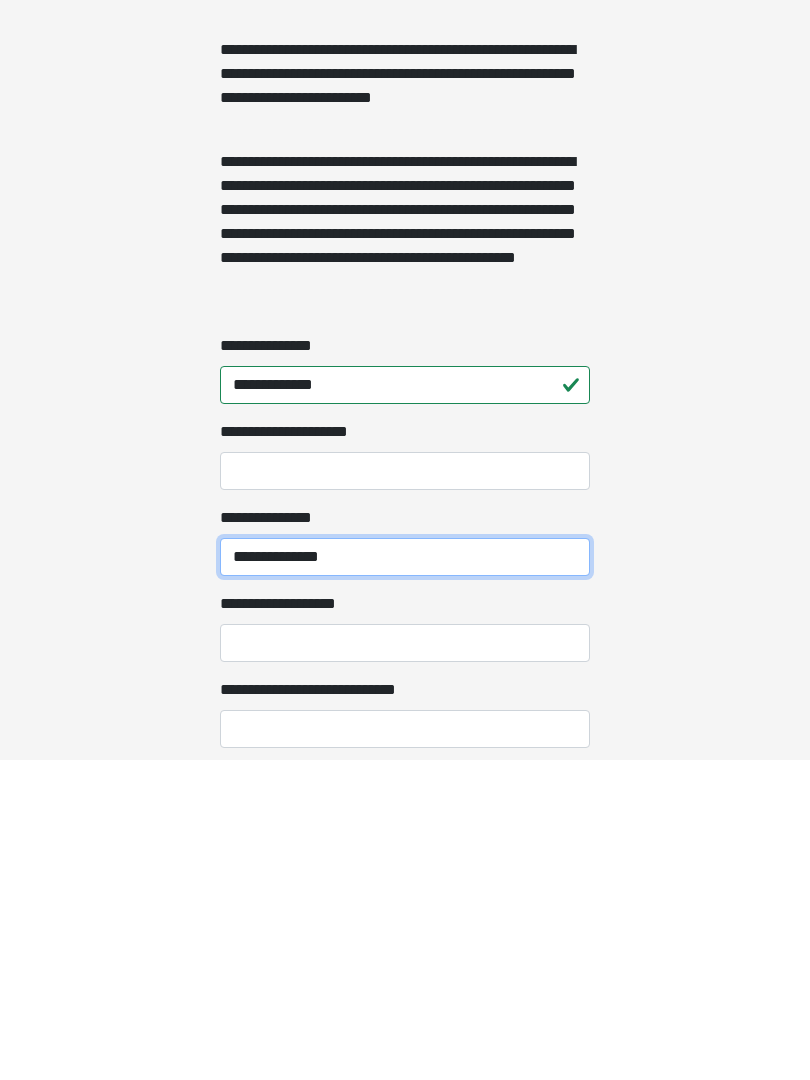 scroll, scrollTop: 1088, scrollLeft: 0, axis: vertical 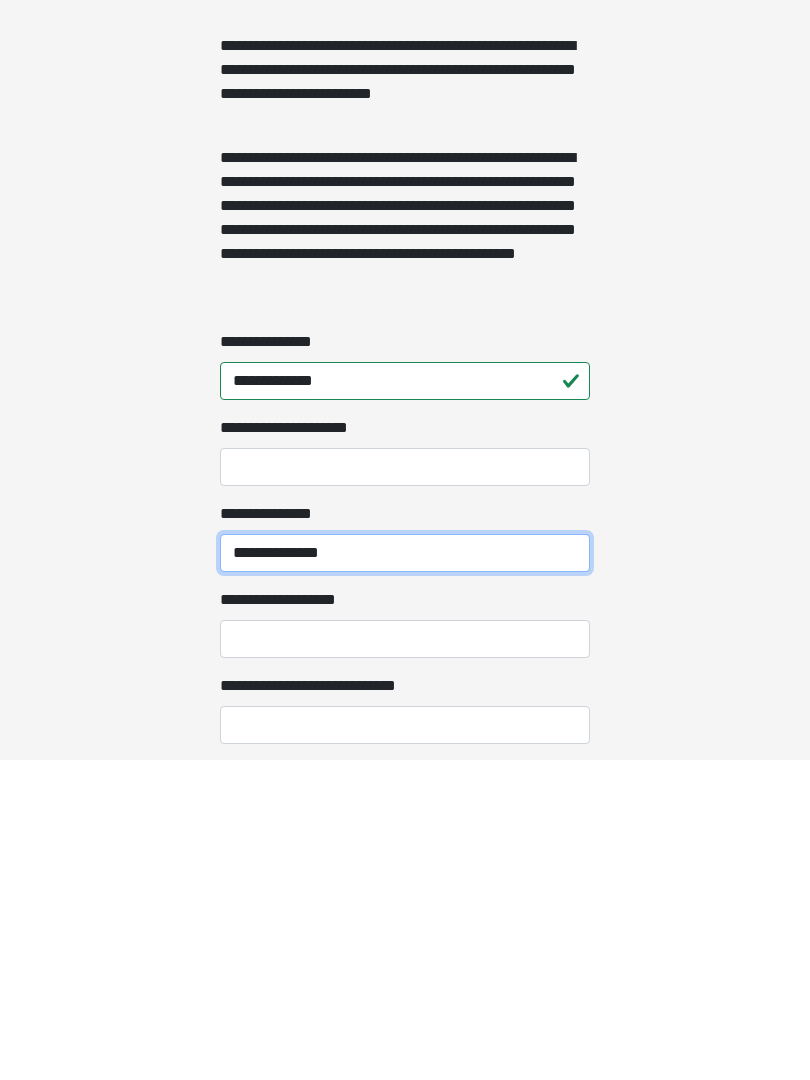 type on "**********" 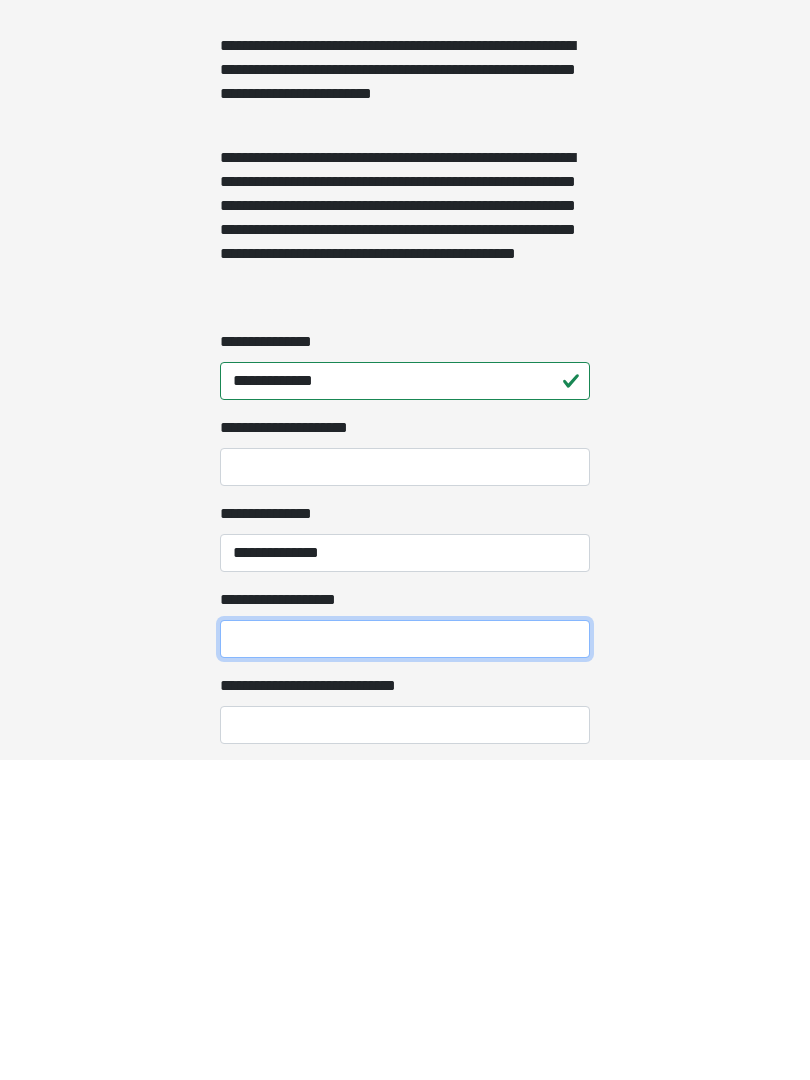 click on "**********" at bounding box center [405, 959] 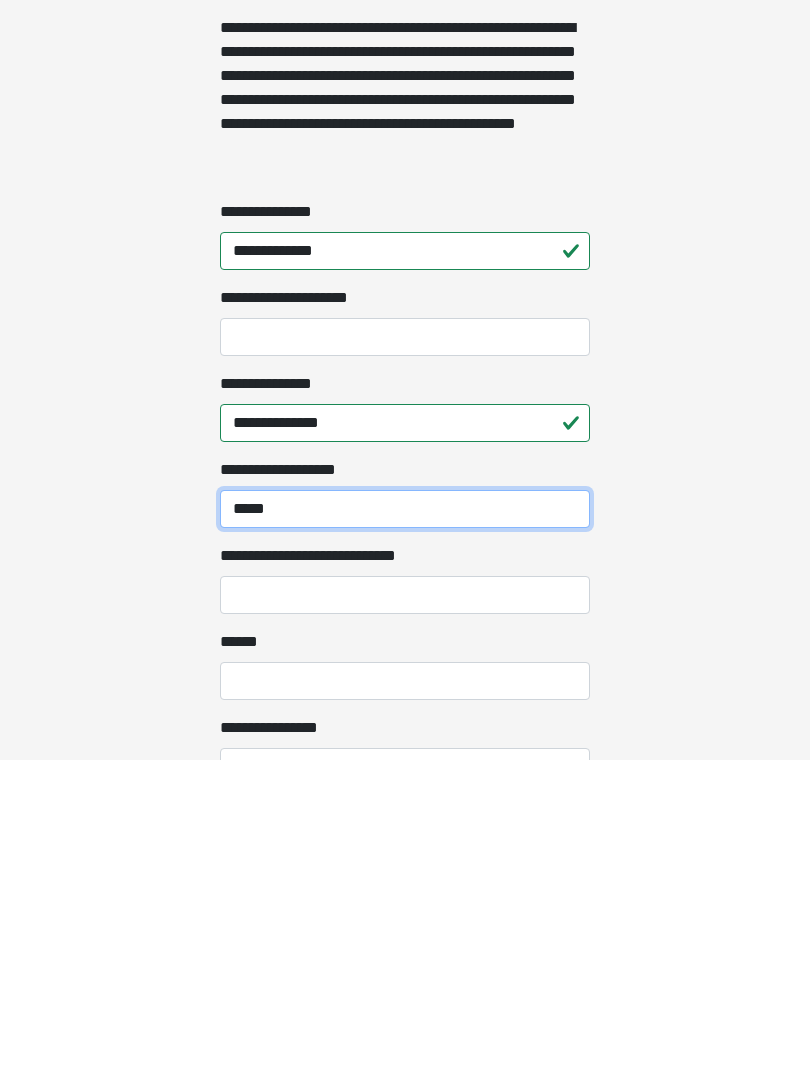 scroll, scrollTop: 1225, scrollLeft: 0, axis: vertical 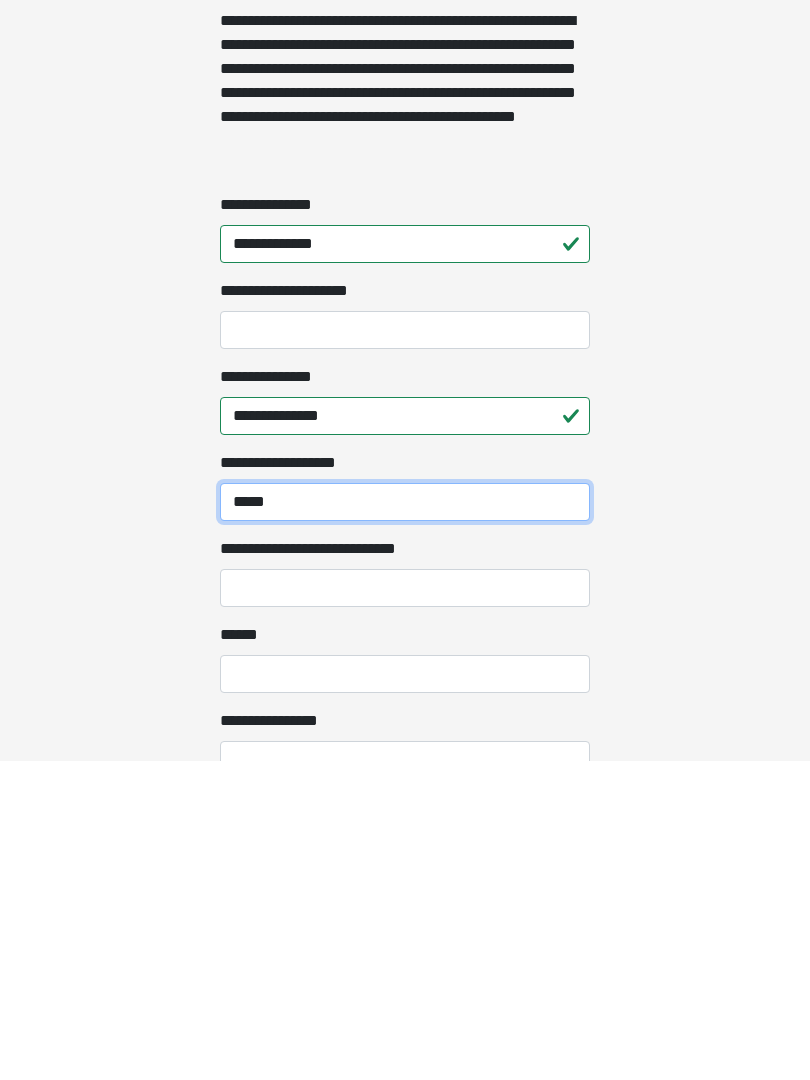 type on "*****" 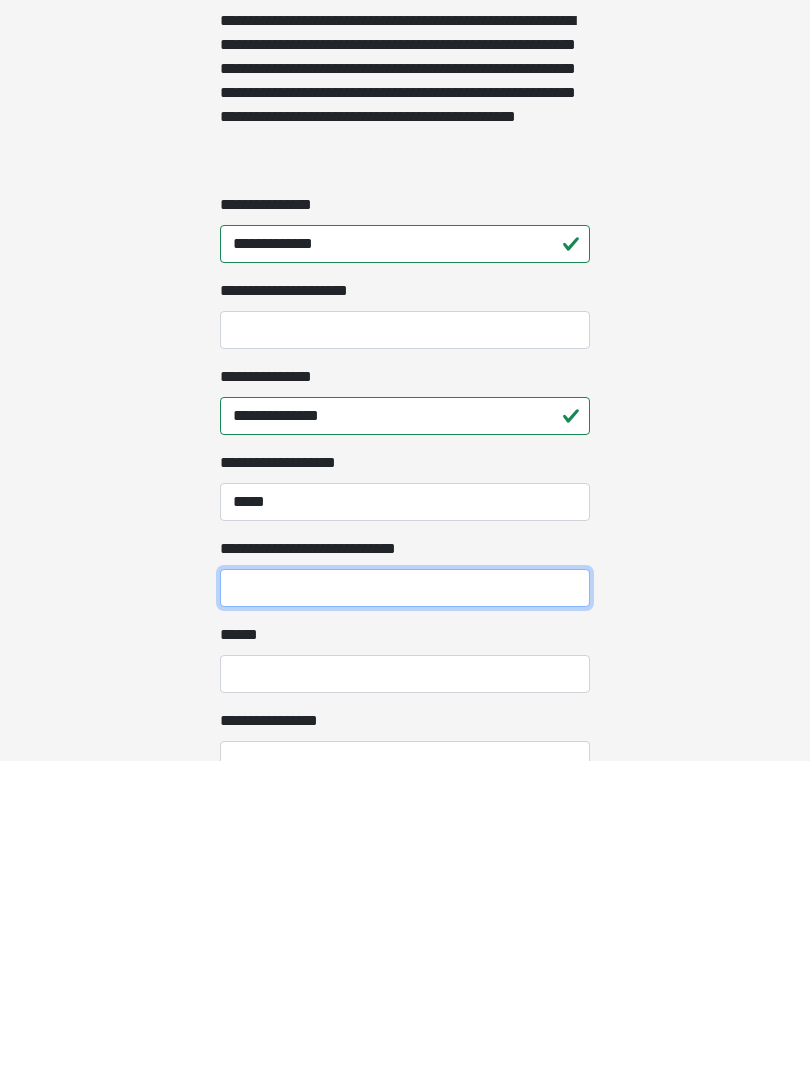click on "**********" at bounding box center [405, 908] 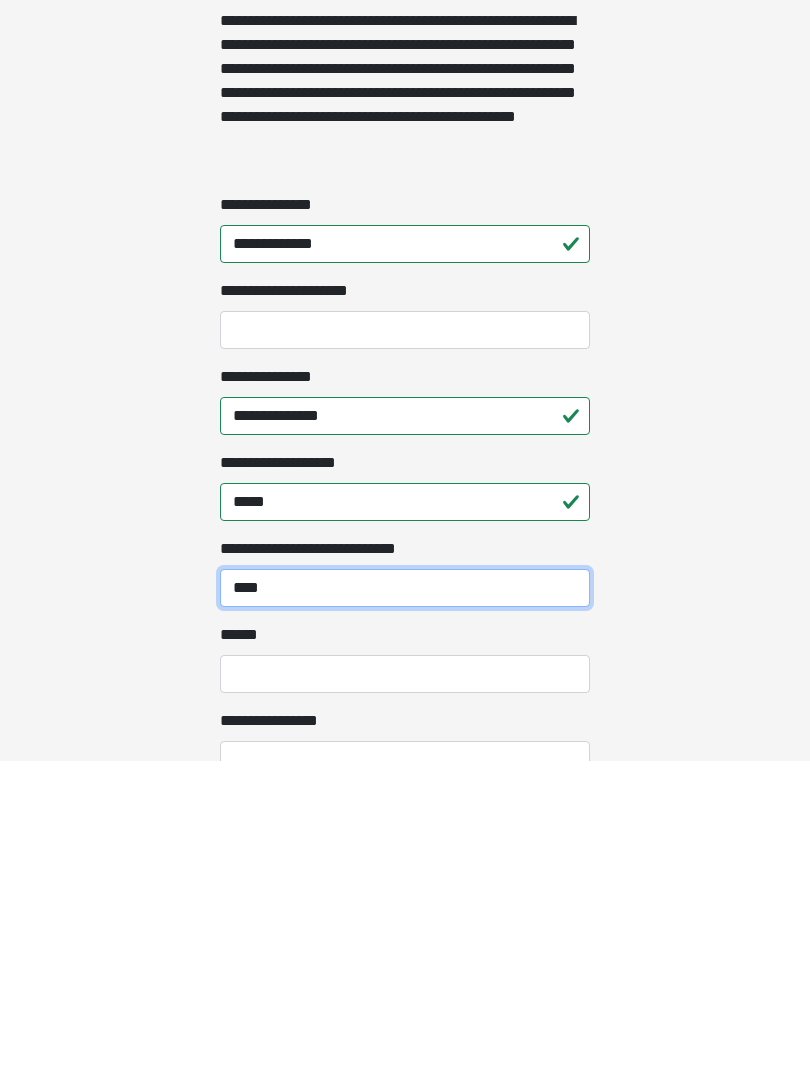 type on "****" 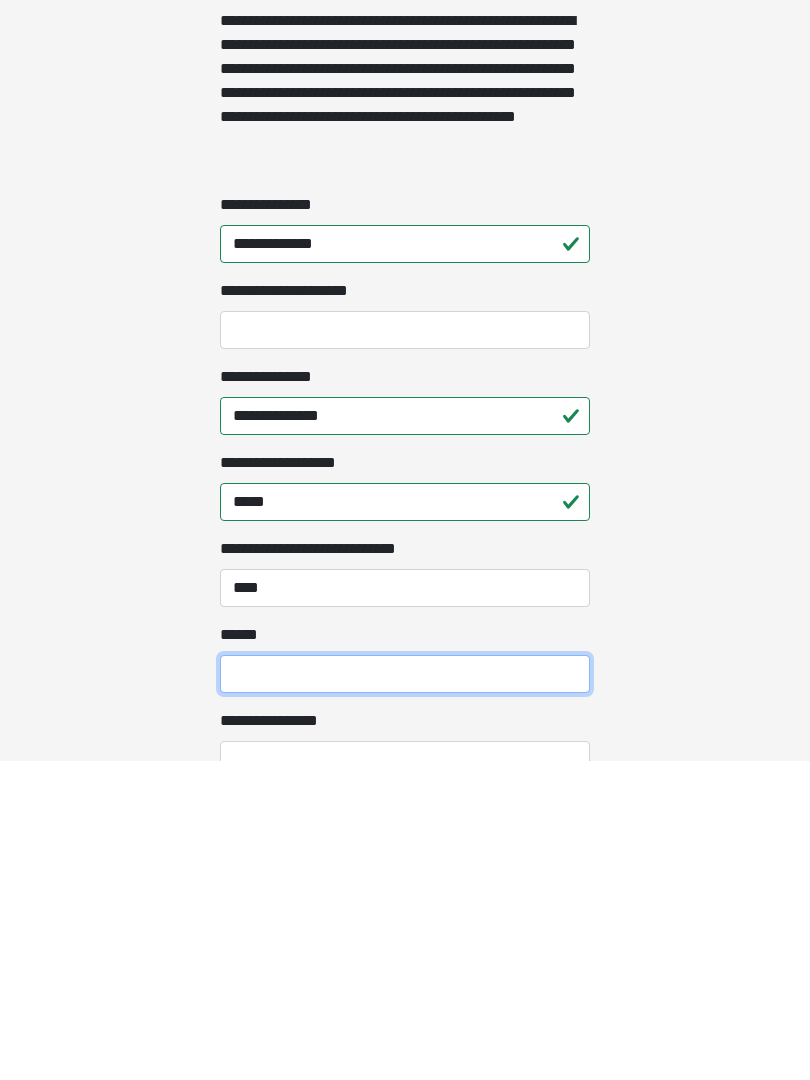 click on "**** *" at bounding box center [405, 994] 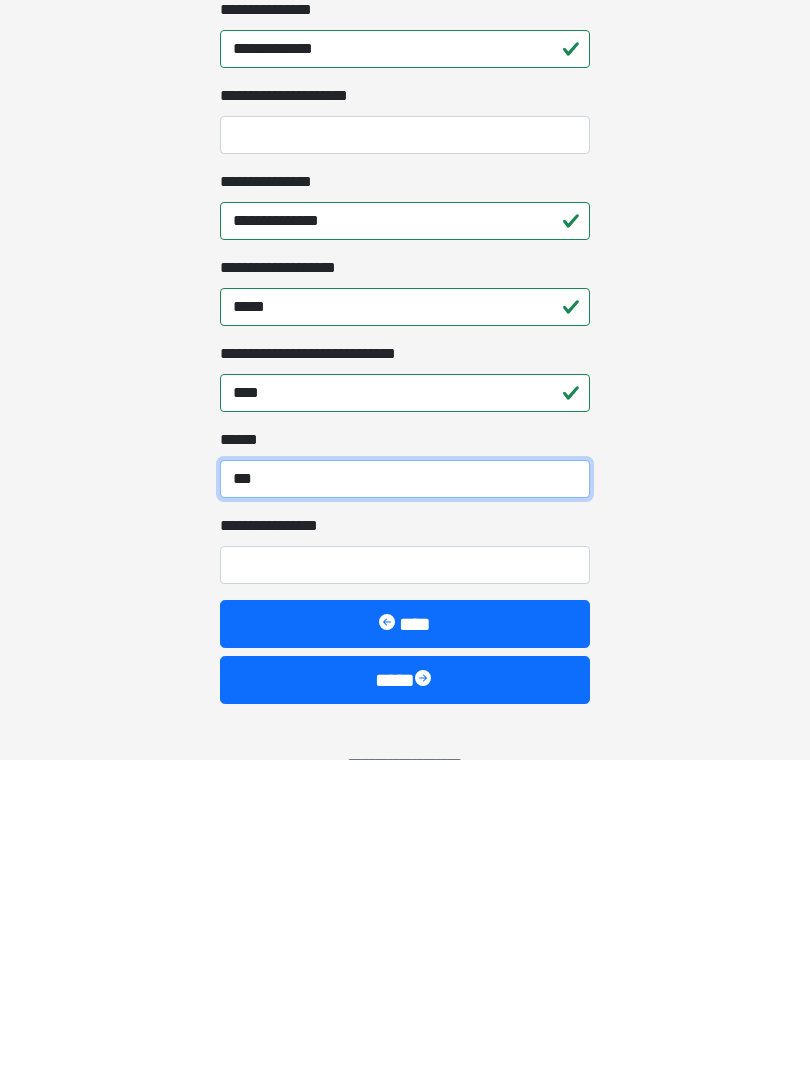scroll, scrollTop: 1421, scrollLeft: 0, axis: vertical 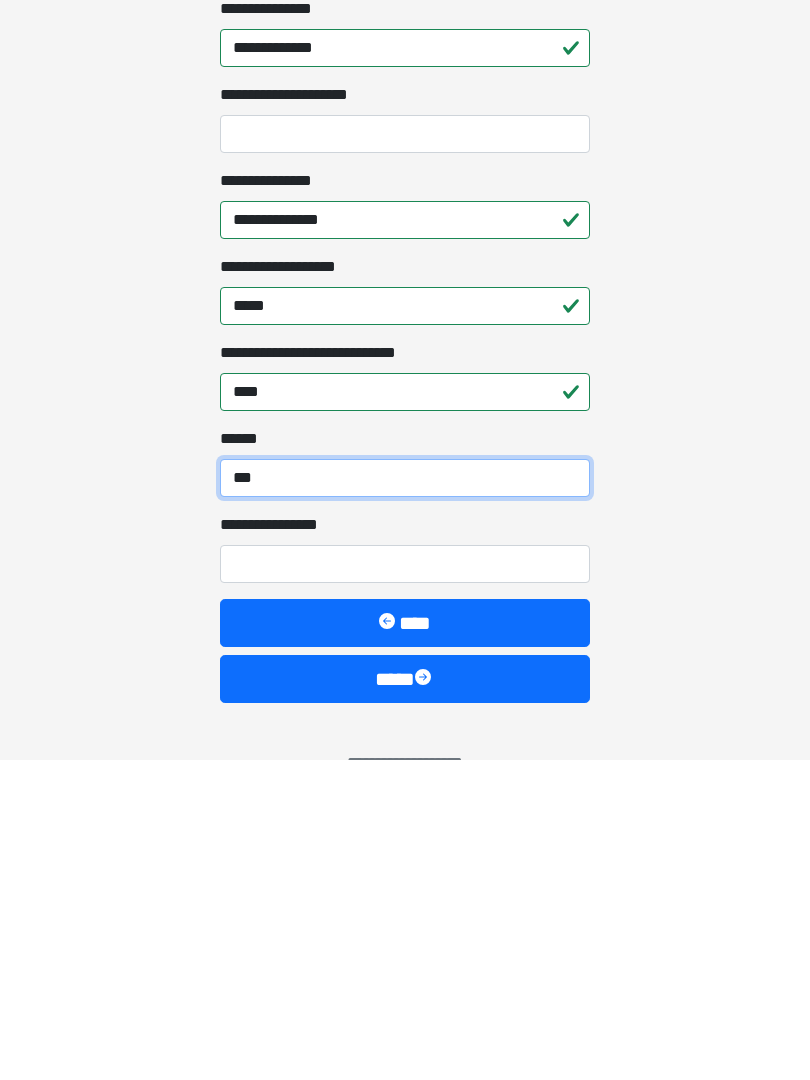type on "***" 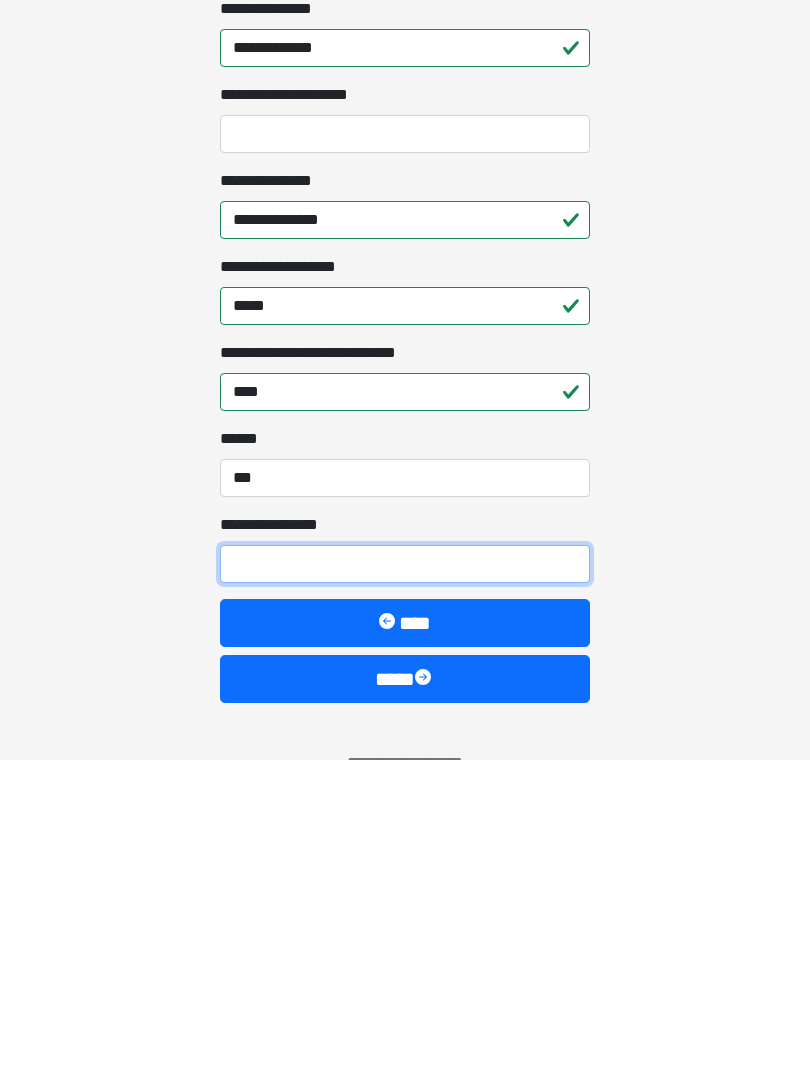 click on "**********" at bounding box center [405, 884] 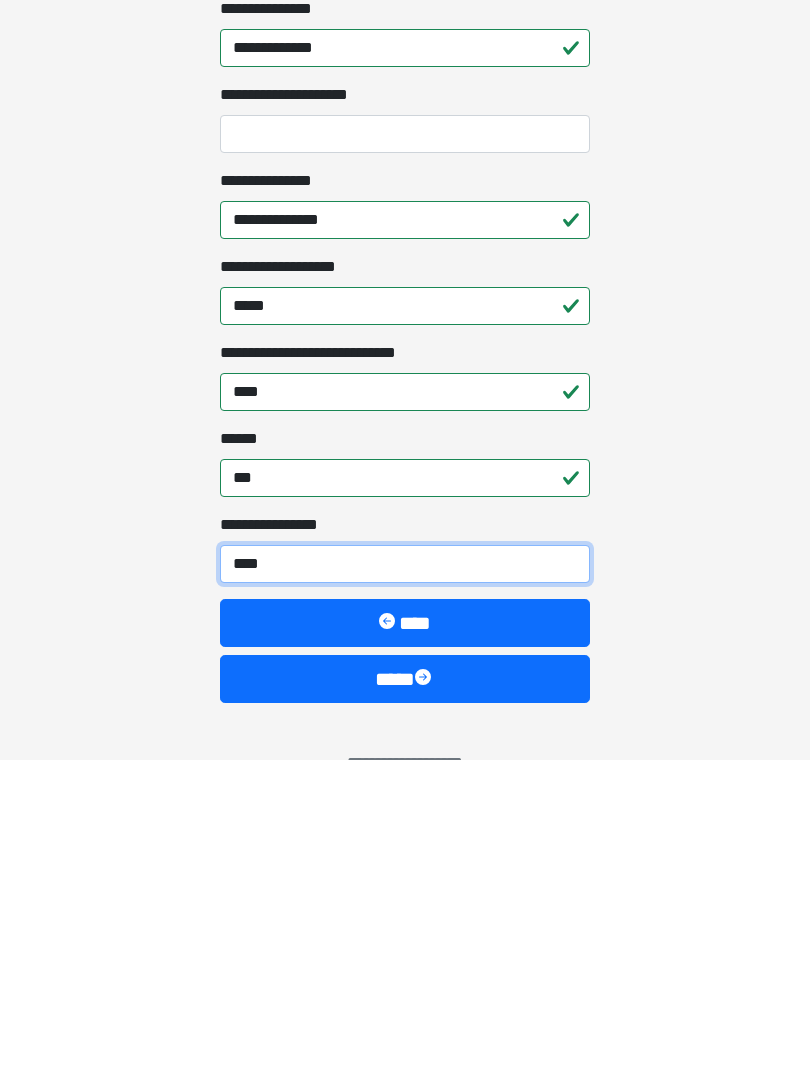 type on "*****" 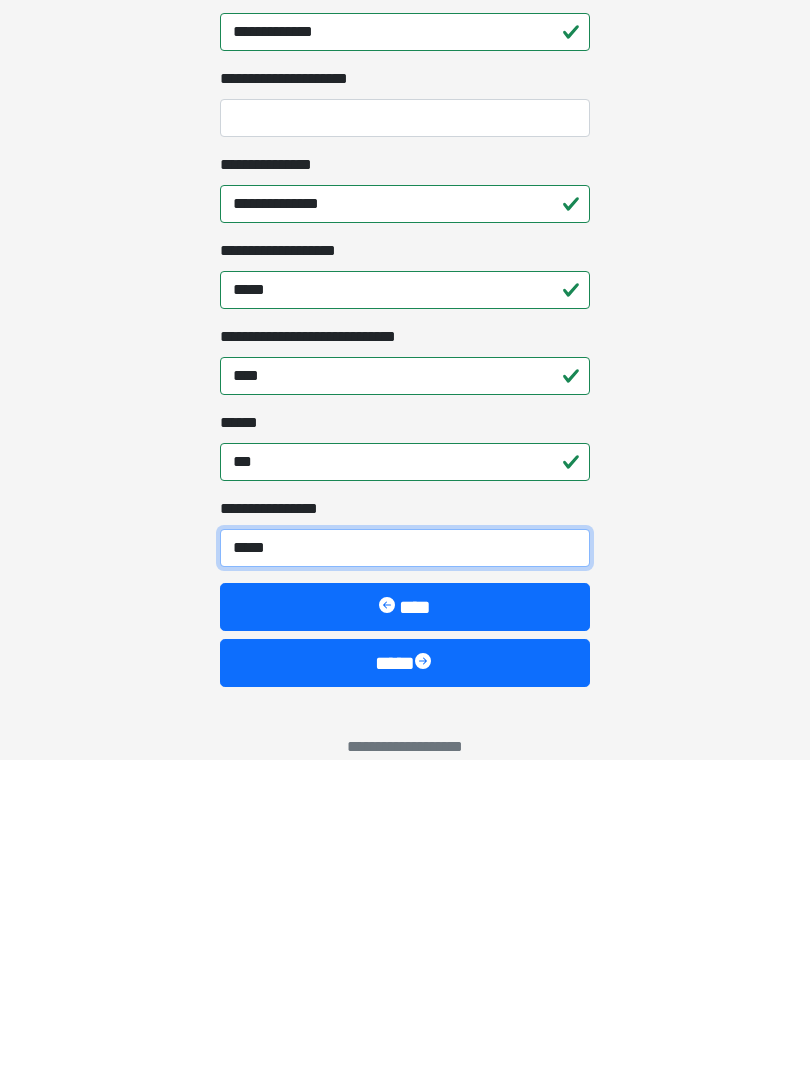 scroll, scrollTop: 1462, scrollLeft: 0, axis: vertical 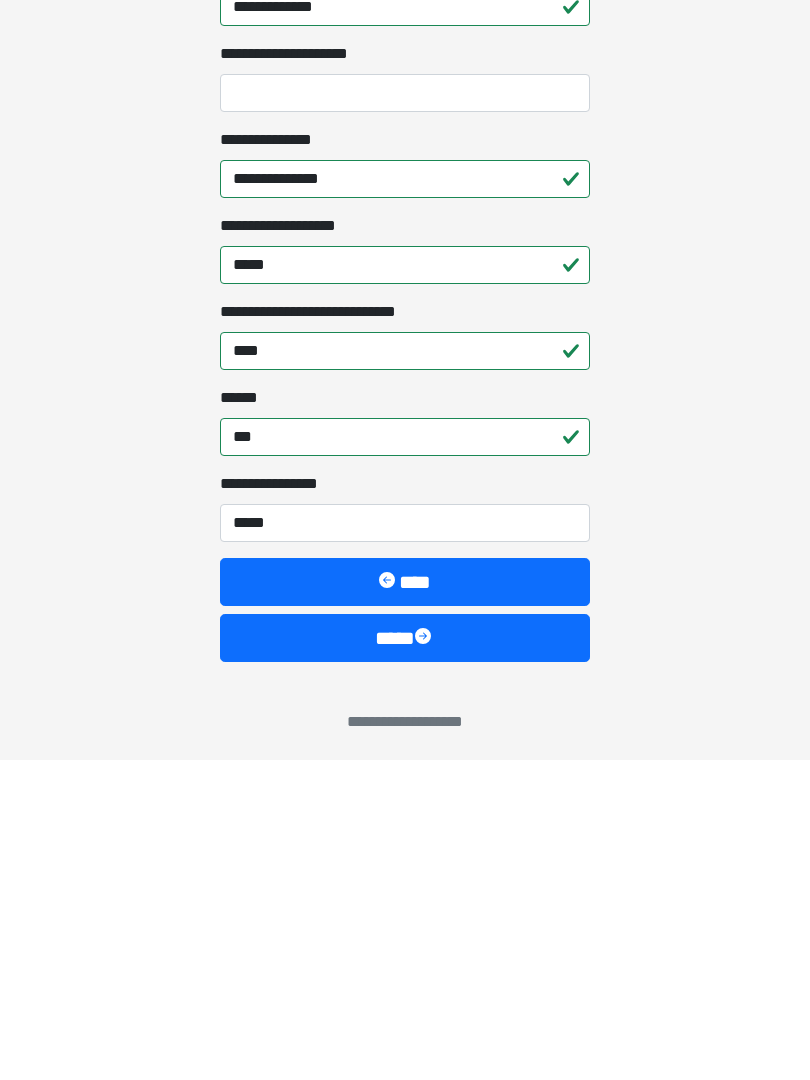 click on "****" at bounding box center (405, 958) 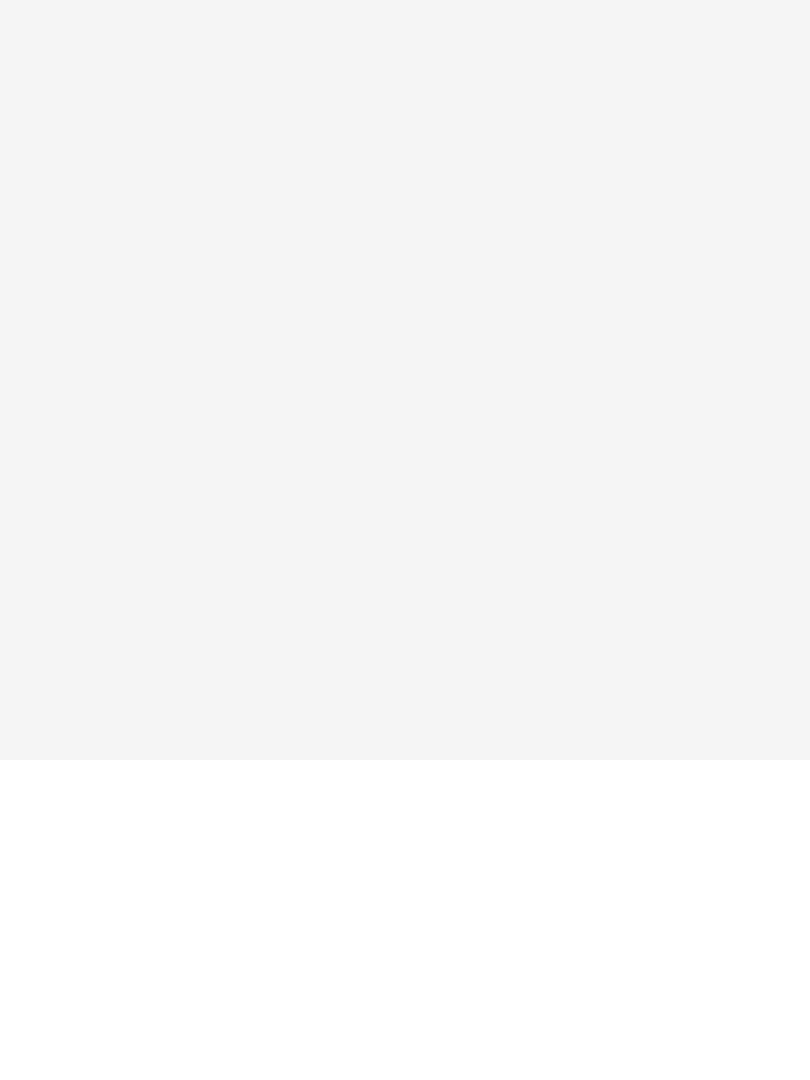 scroll, scrollTop: 0, scrollLeft: 0, axis: both 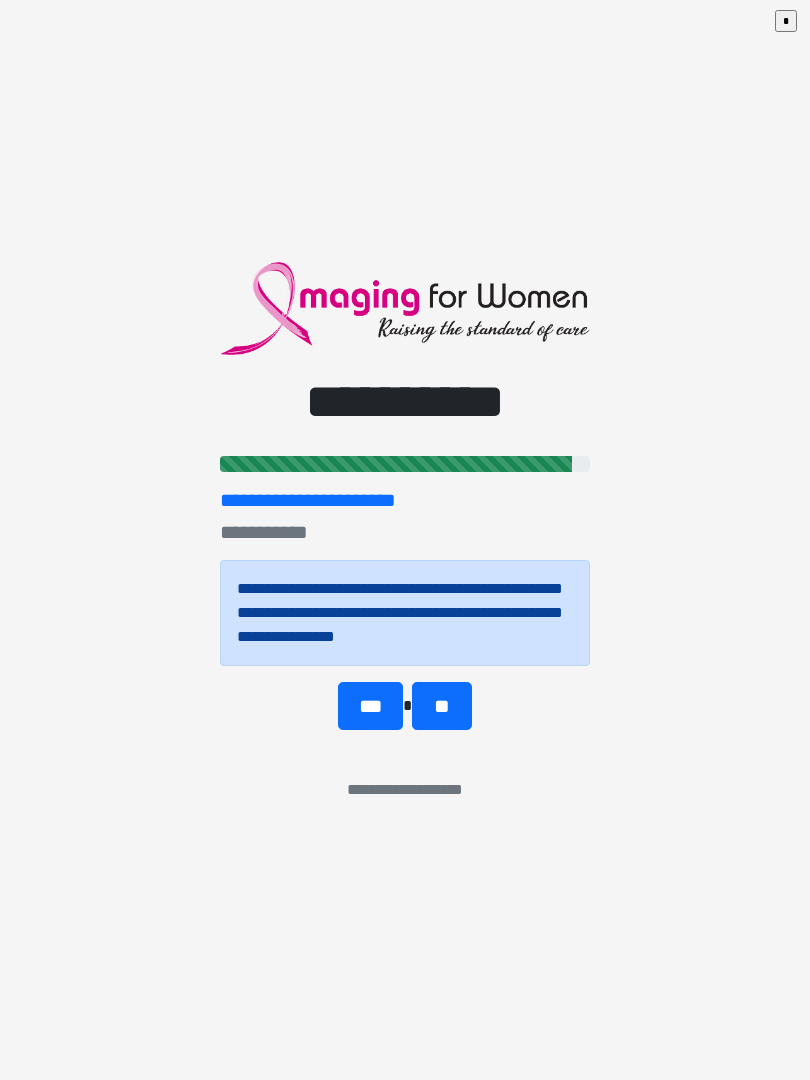 click on "***" at bounding box center [370, 706] 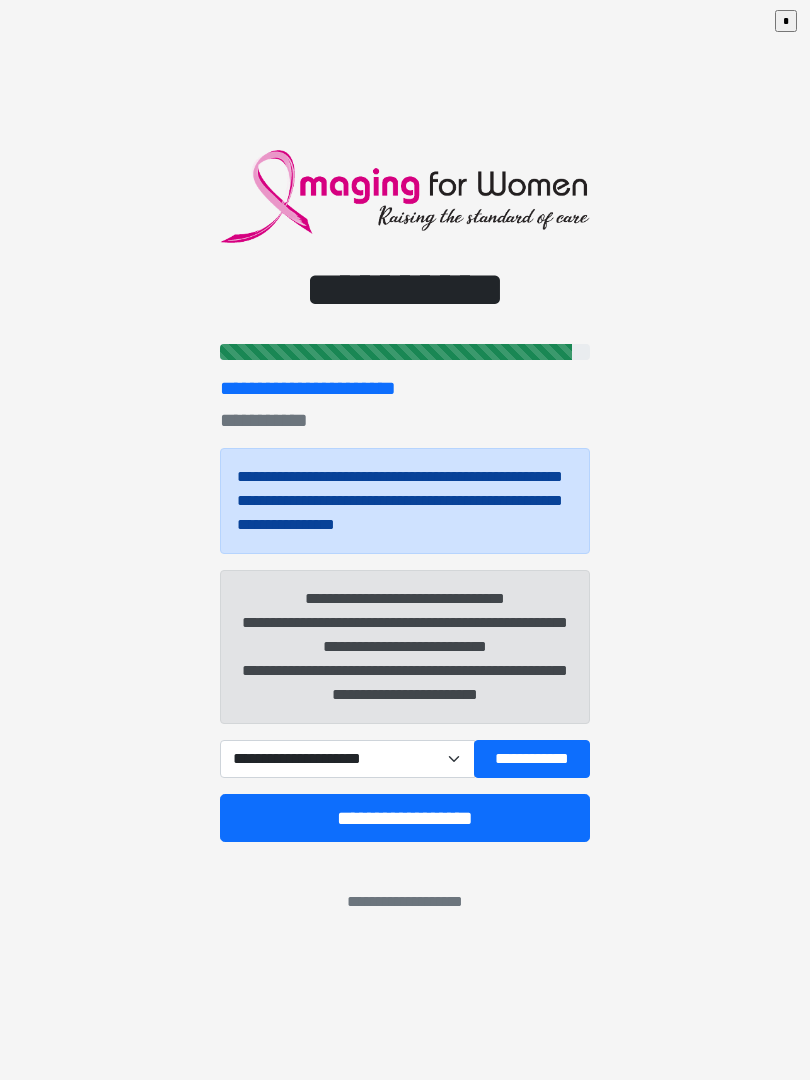 click on "**********" at bounding box center (347, 759) 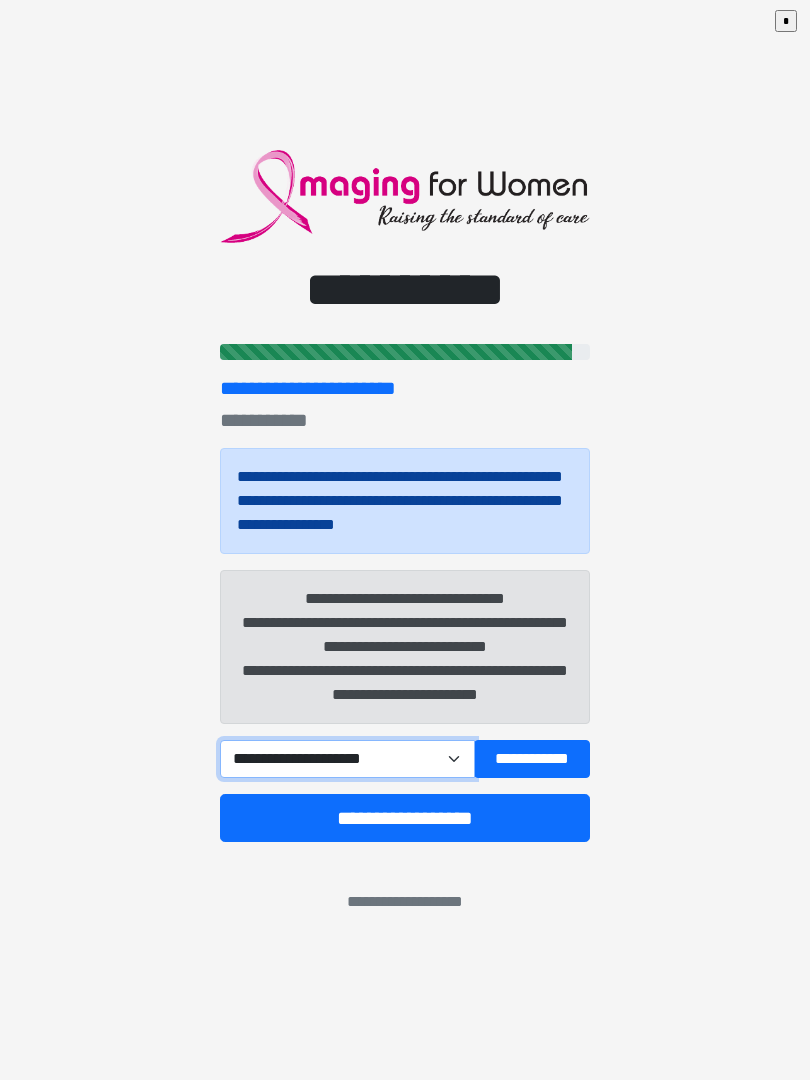 select on "*****" 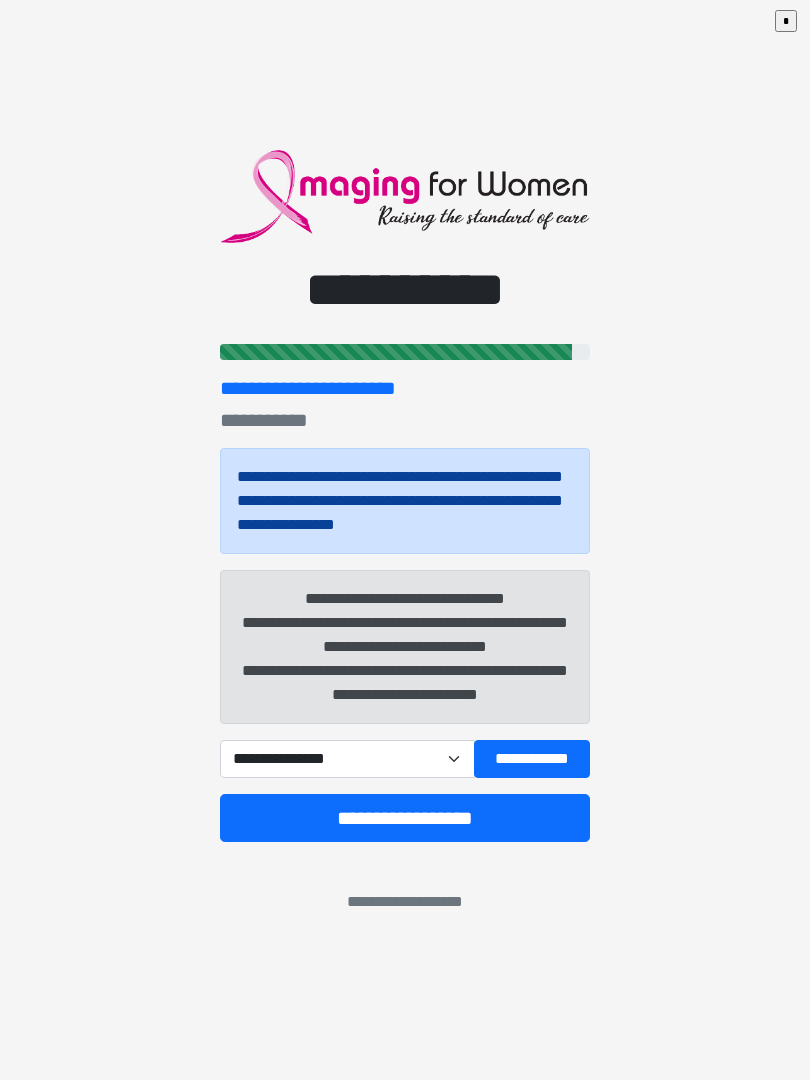 click on "**********" at bounding box center (405, 818) 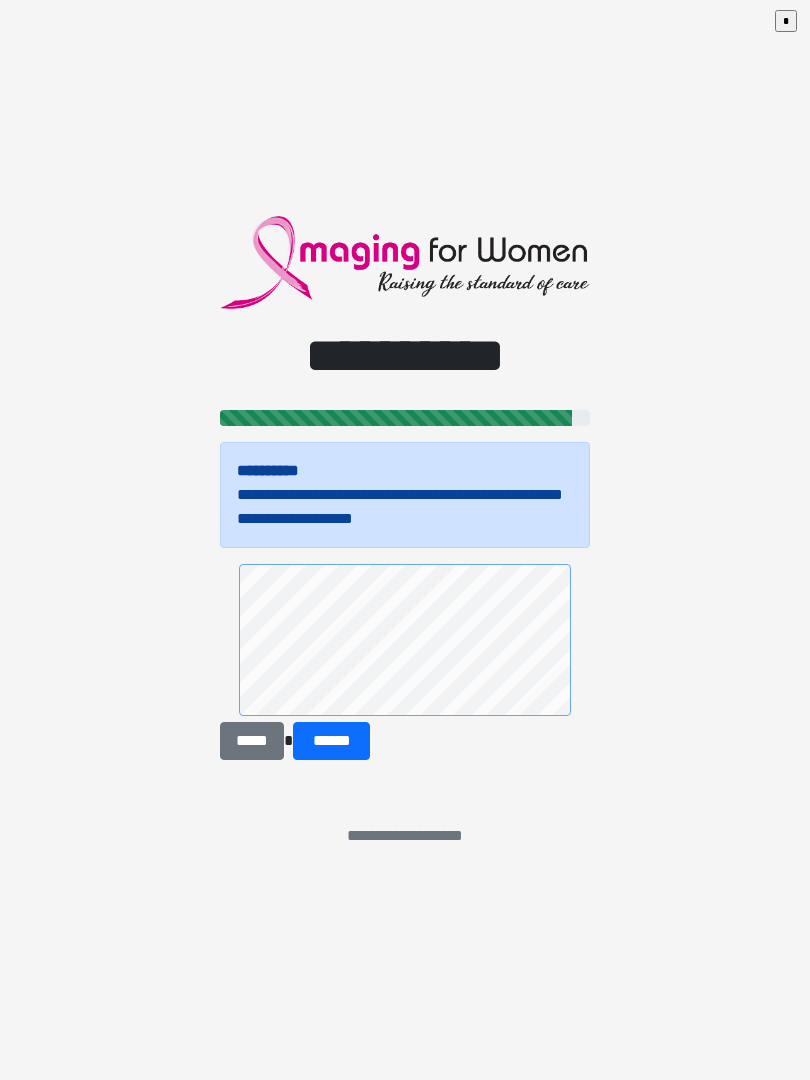 click on "*****" at bounding box center [252, 741] 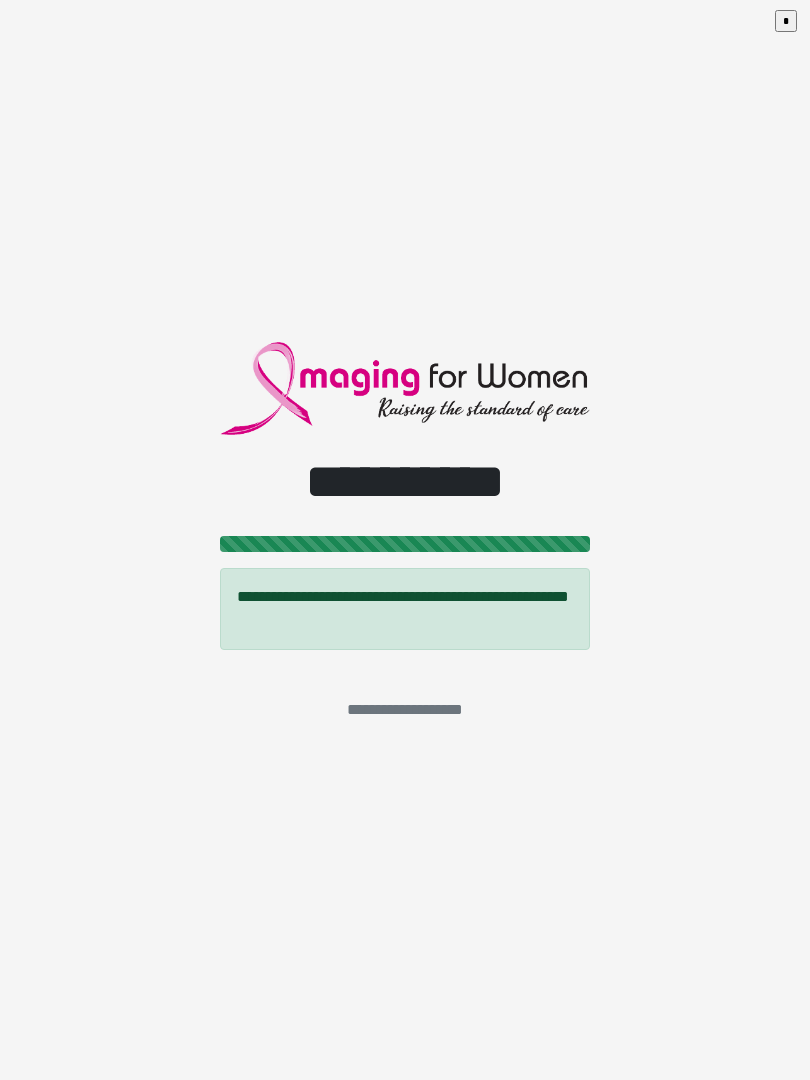 click on "*" at bounding box center (786, 21) 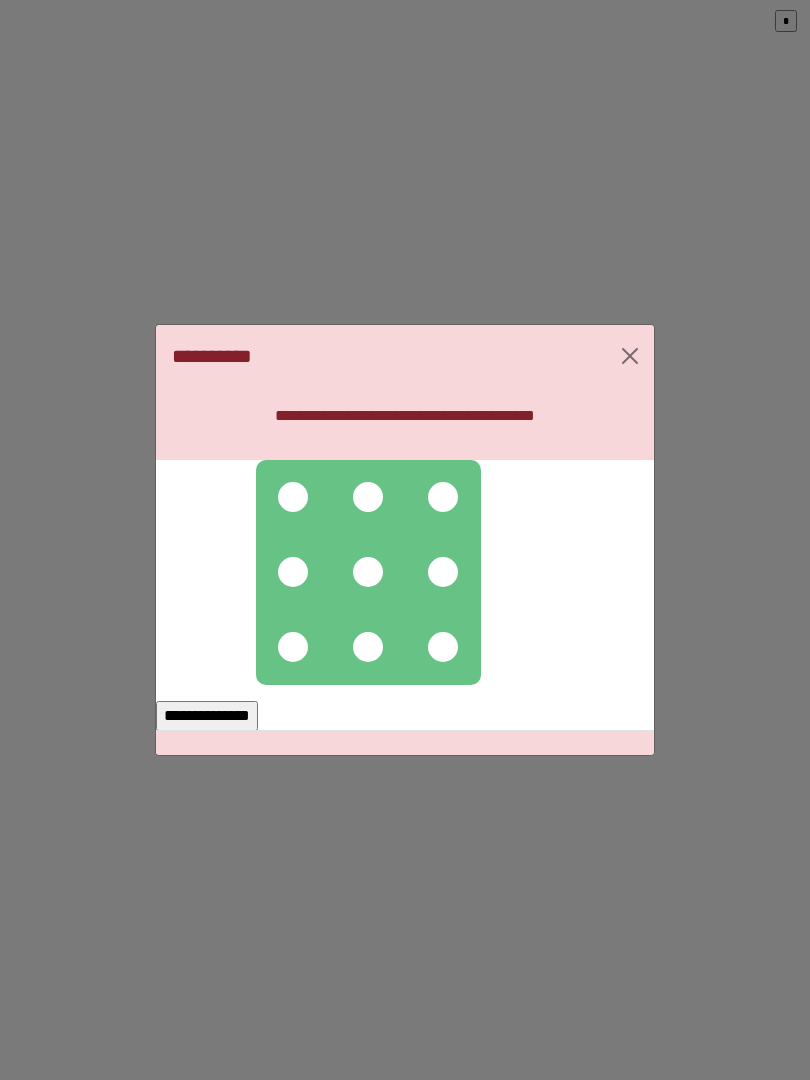 click at bounding box center (293, 497) 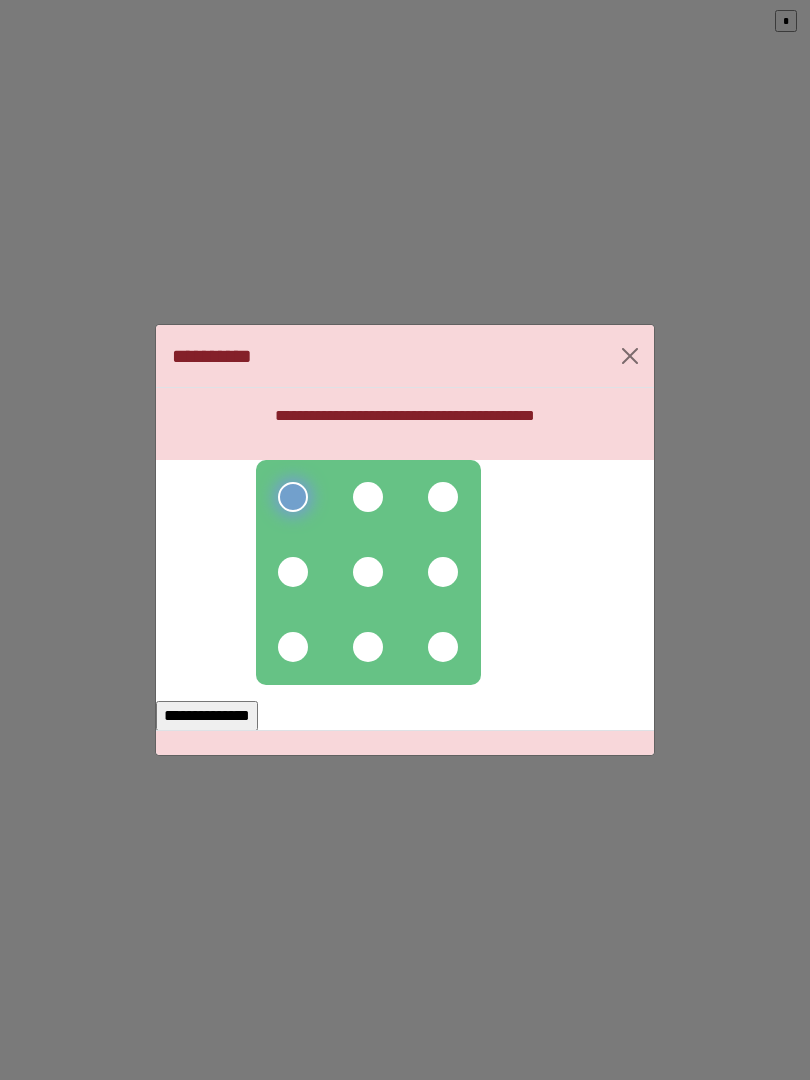click at bounding box center (368, 497) 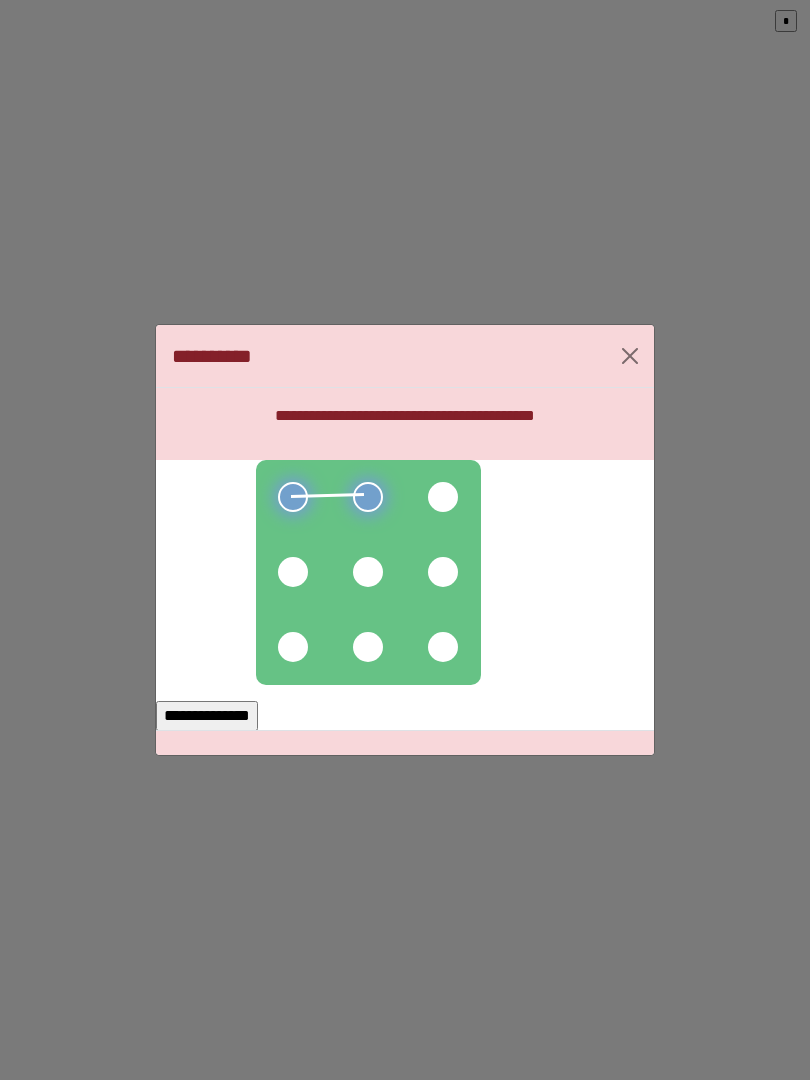 click at bounding box center [443, 497] 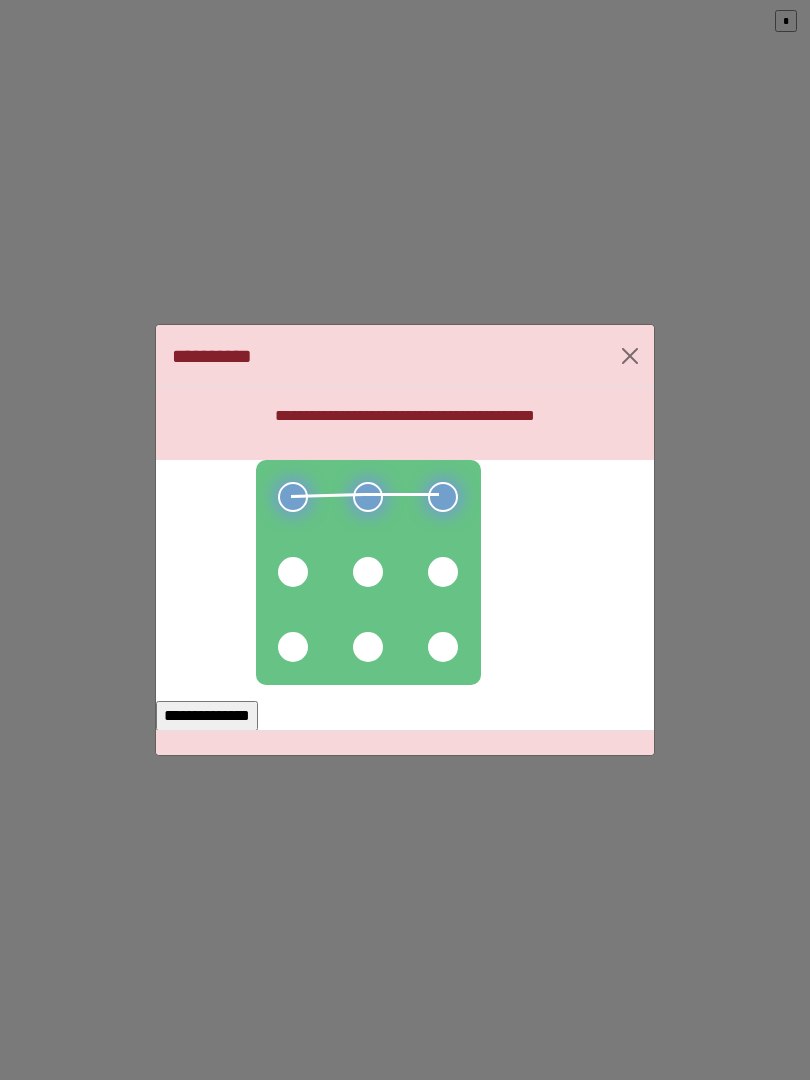 click at bounding box center (443, 572) 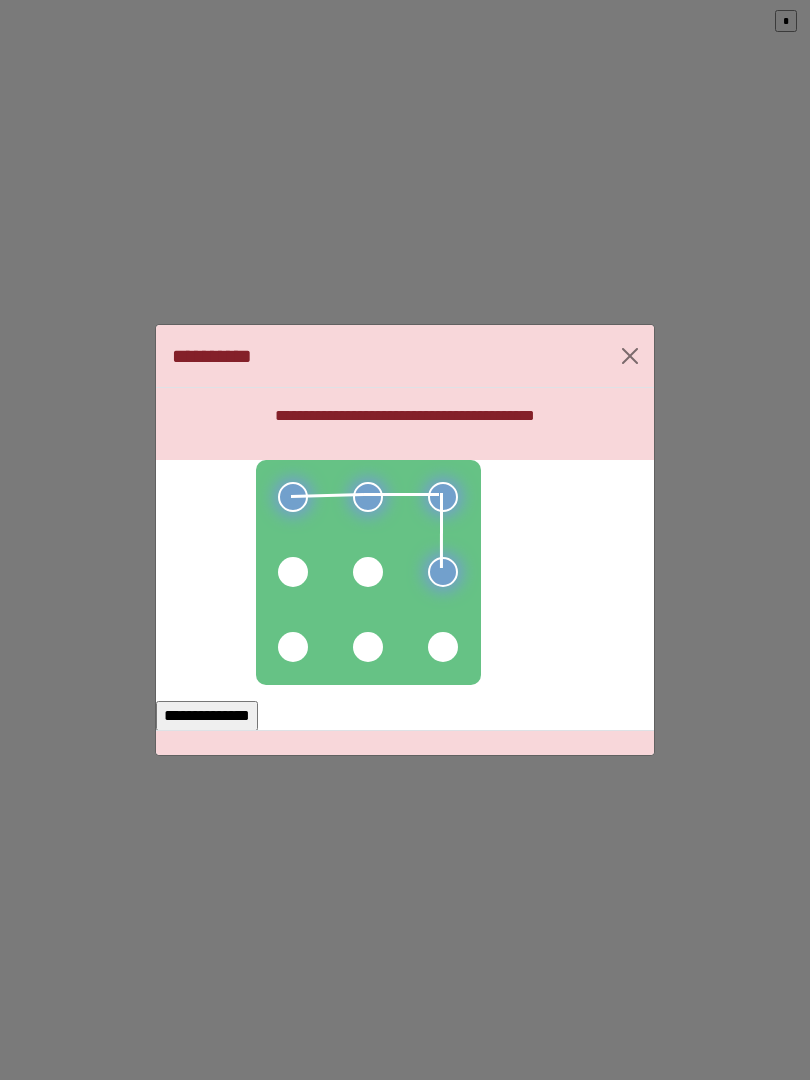 click at bounding box center (368, 572) 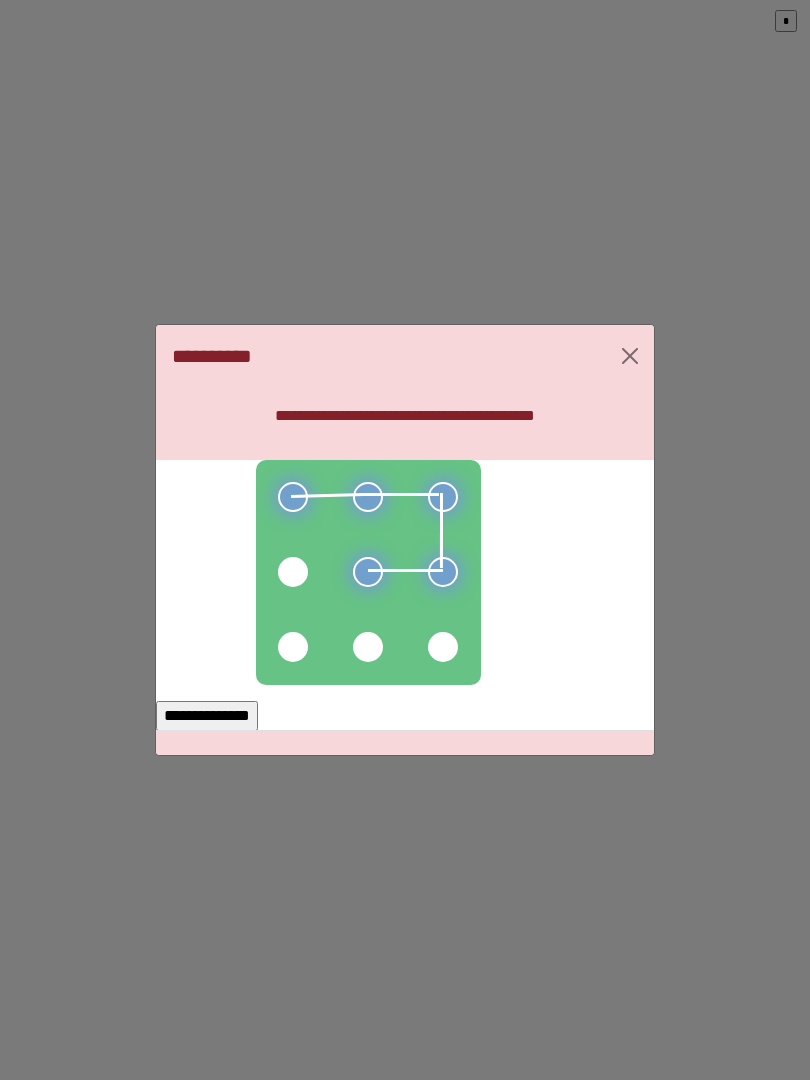 click at bounding box center (293, 572) 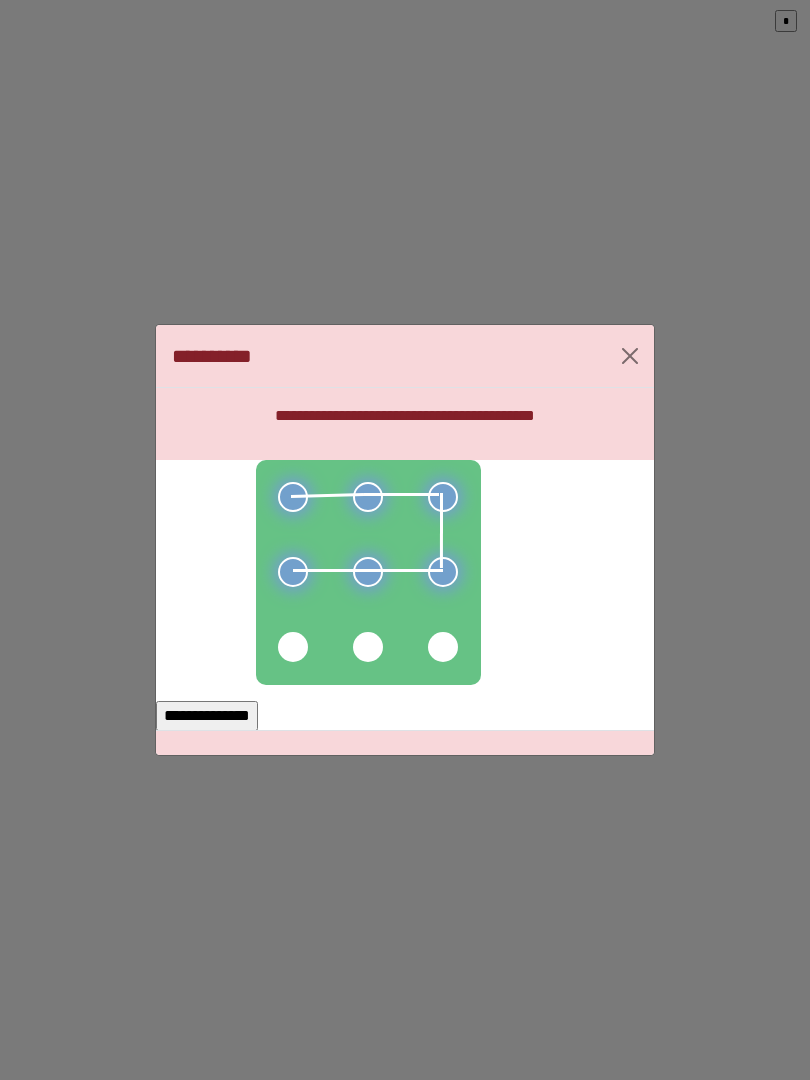 click on "**********" at bounding box center (207, 716) 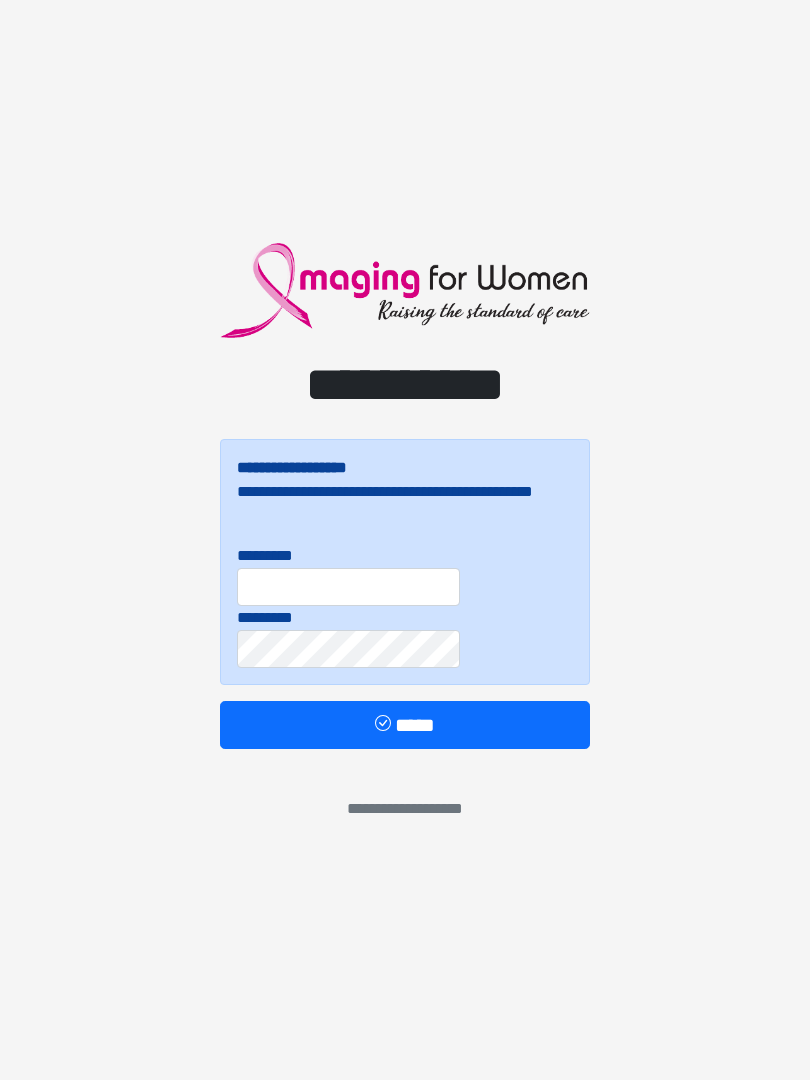 scroll, scrollTop: 0, scrollLeft: 0, axis: both 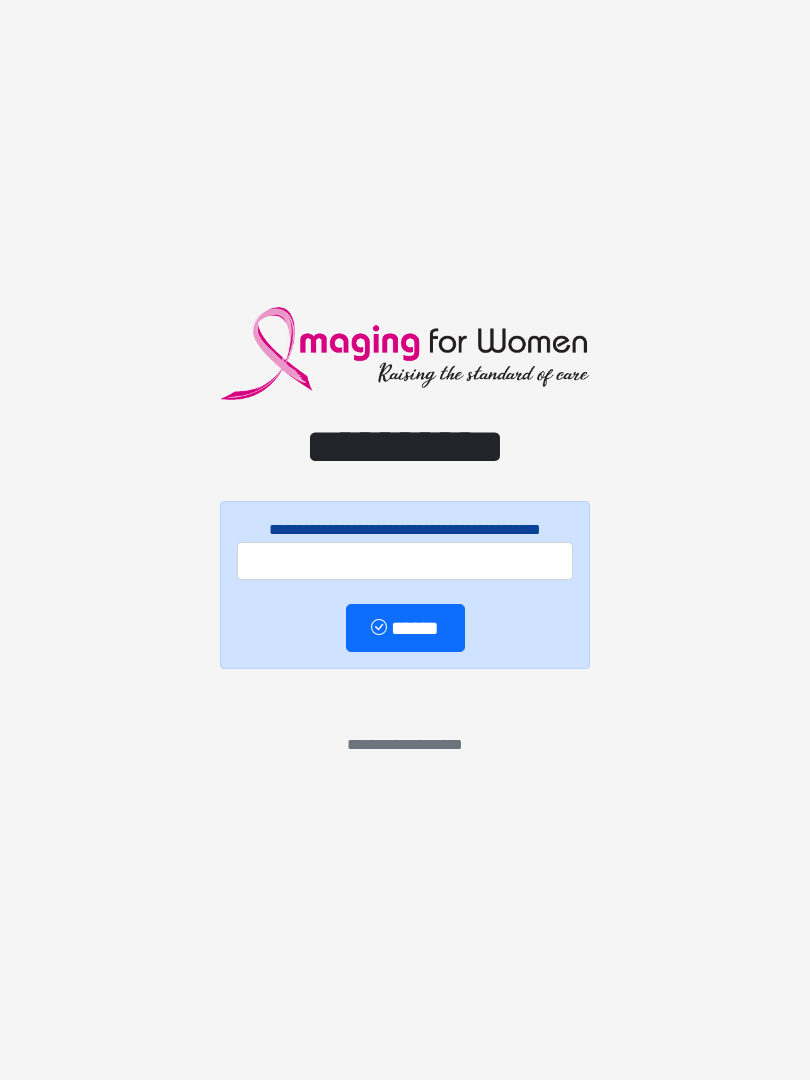 click on "**********" at bounding box center [405, 540] 